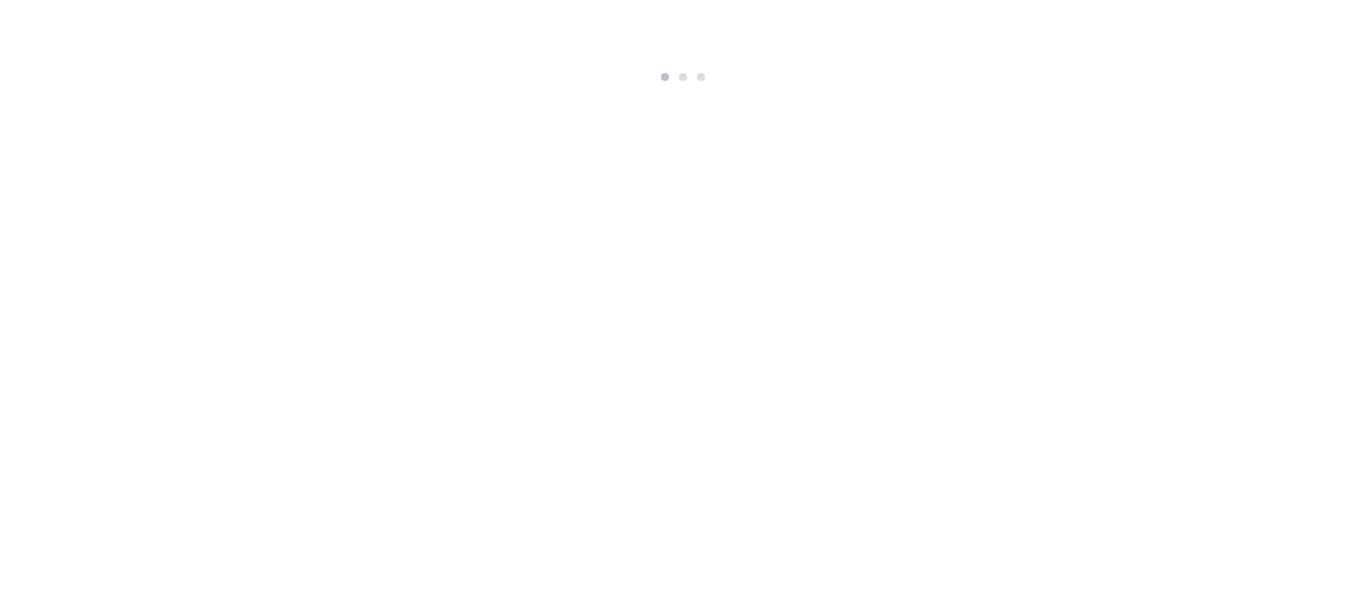 scroll, scrollTop: 0, scrollLeft: 0, axis: both 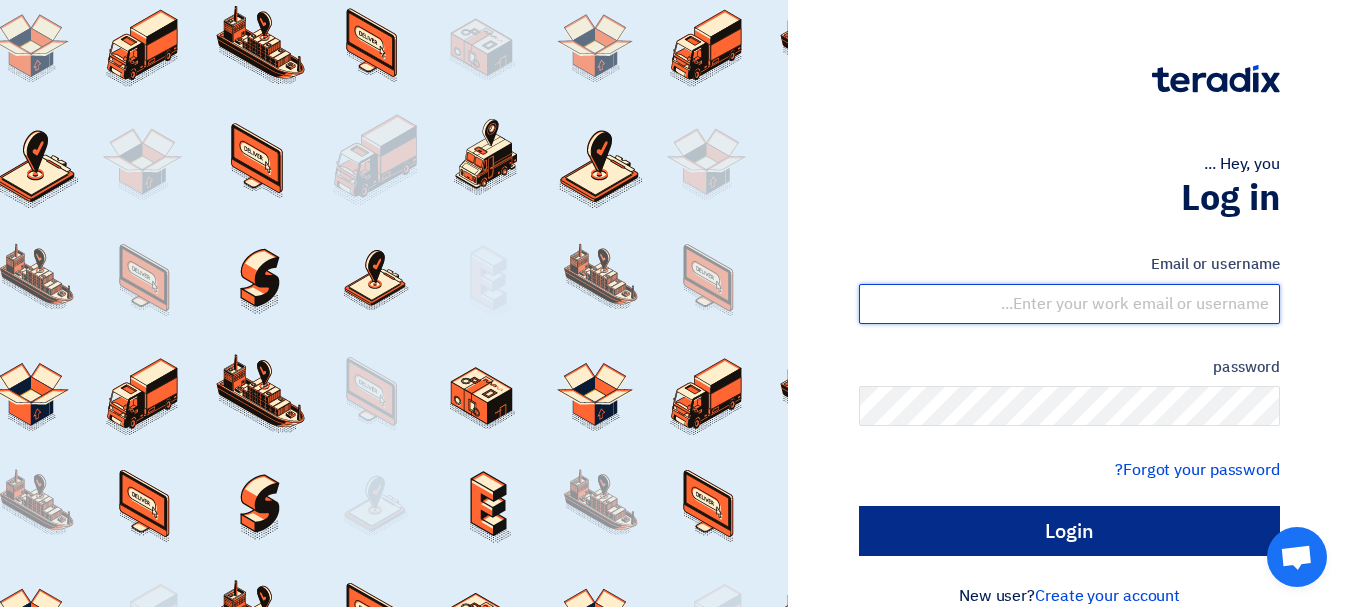 type on "[EMAIL]" 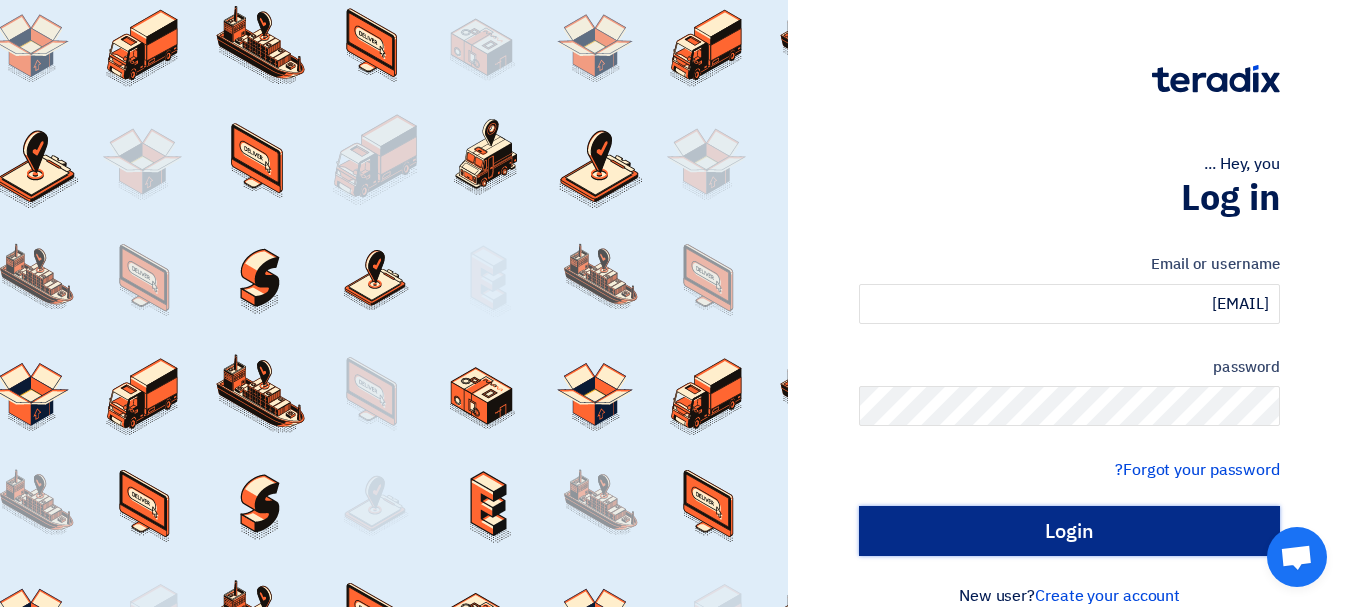 click on "Login" 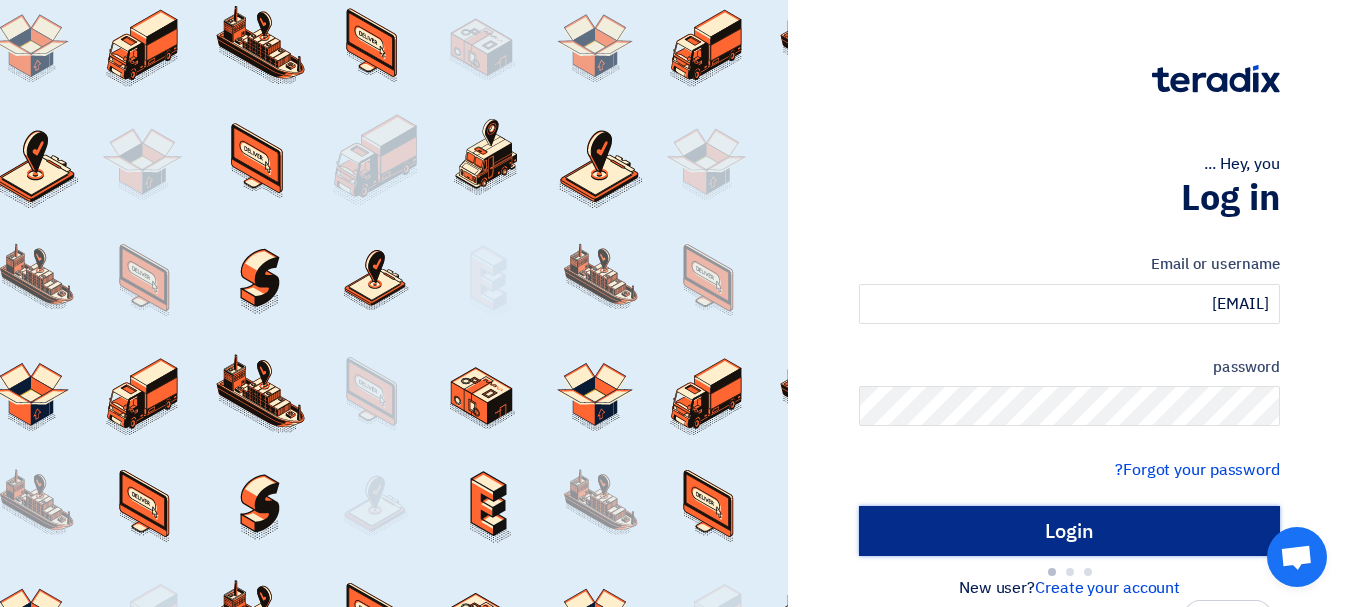 type on "Sign in" 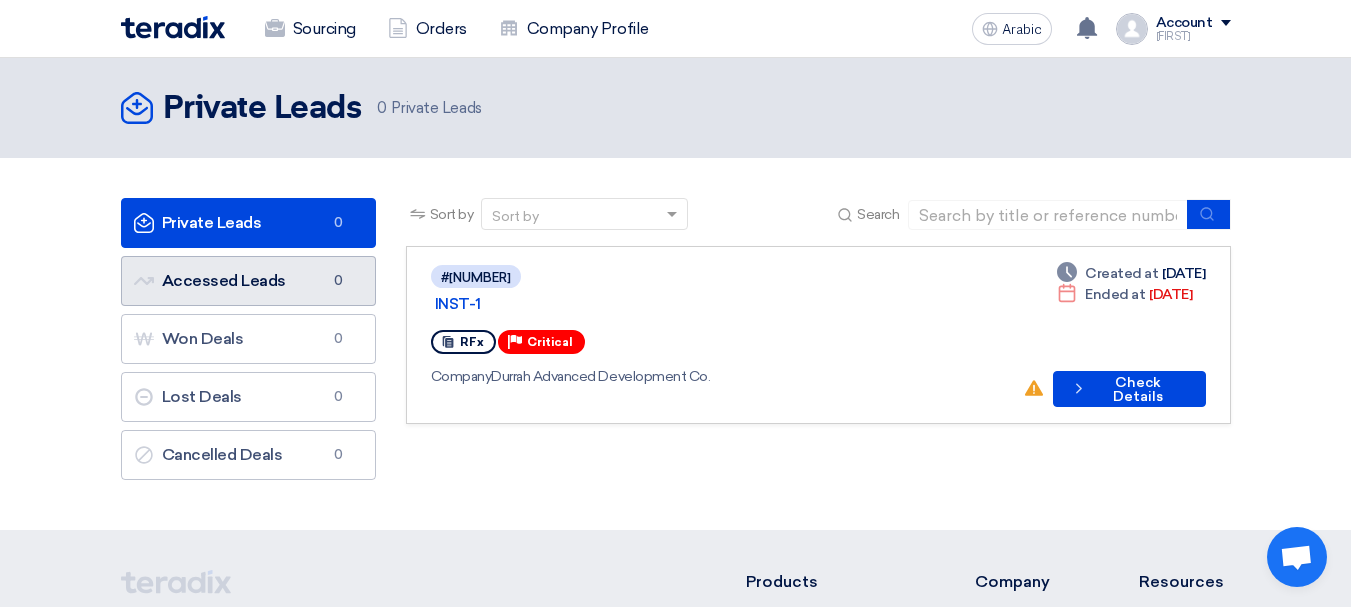 click on "Accessed Leads" 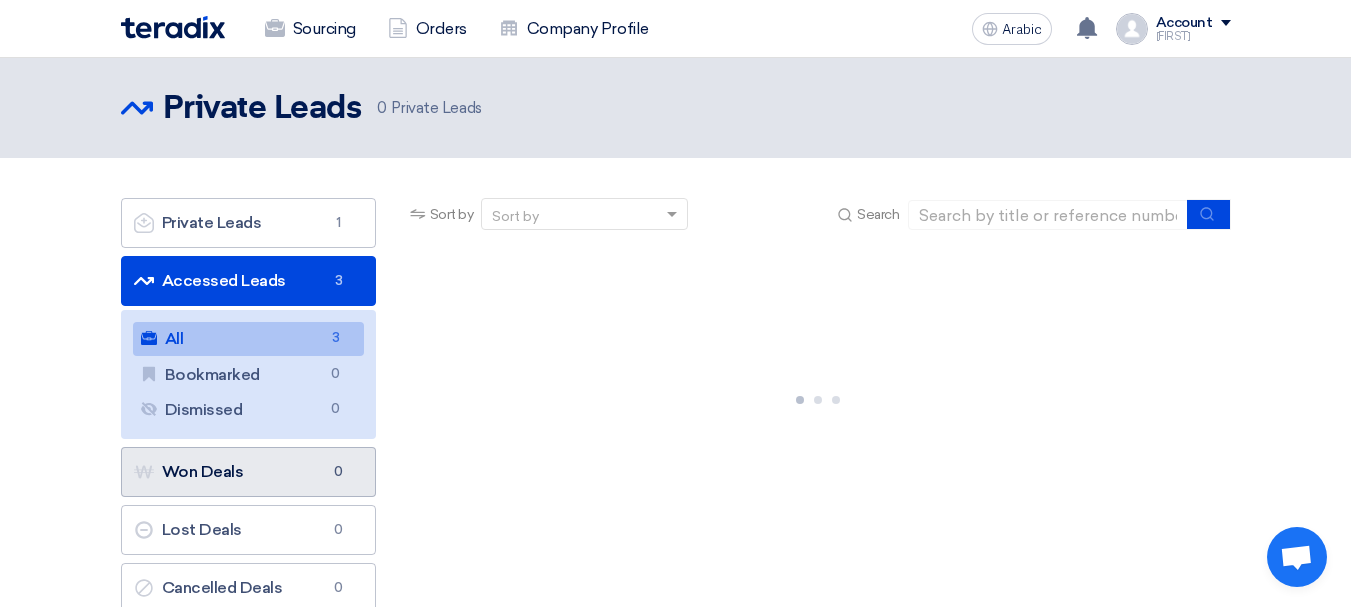 click on "Won Deals
Won Deals
0" 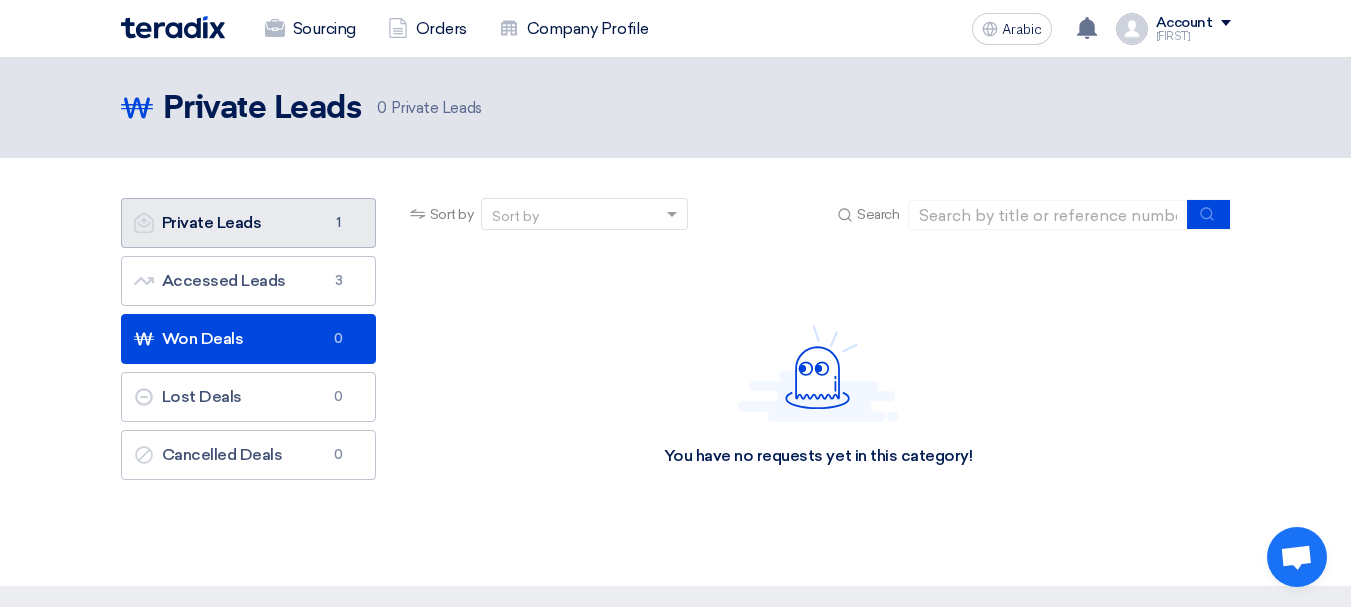 click on "Private Leads
Private Leads
1" 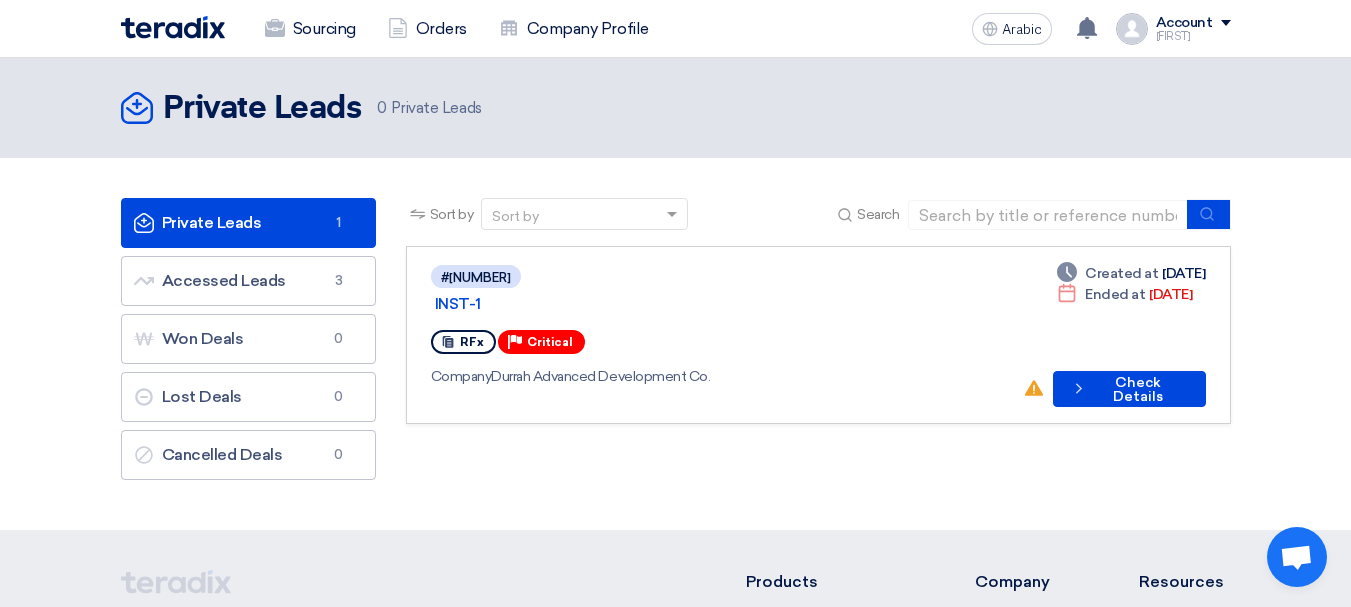 drag, startPoint x: 1071, startPoint y: 312, endPoint x: 1122, endPoint y: 331, distance: 54.42426 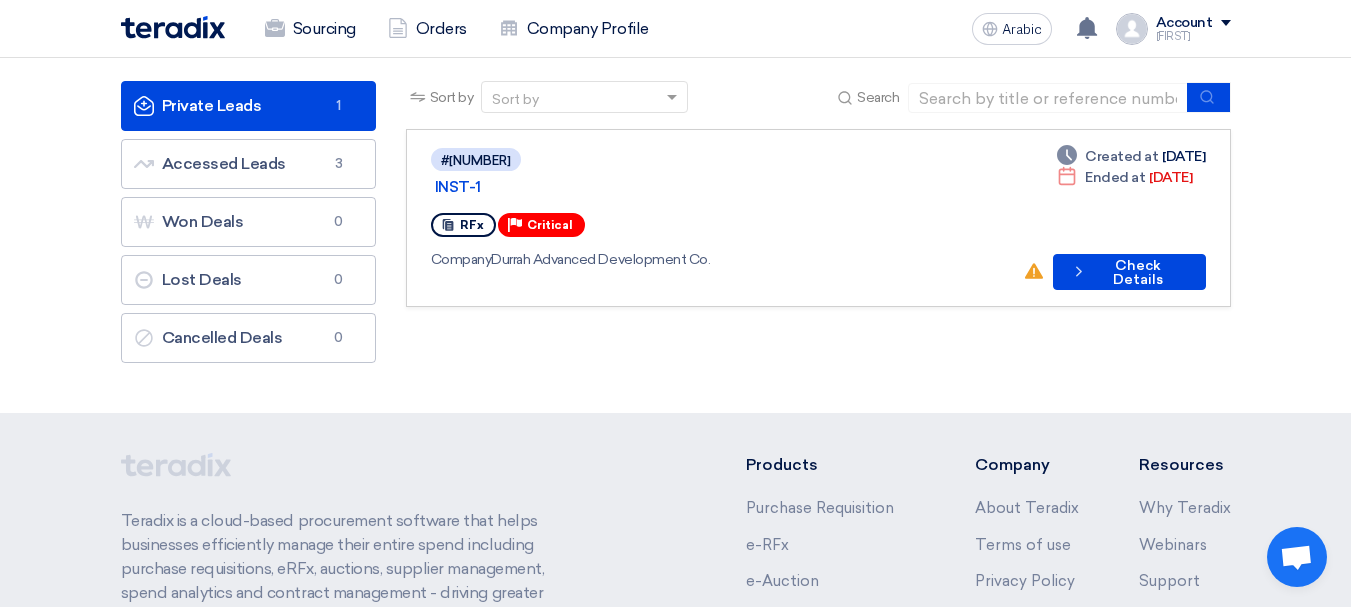 scroll, scrollTop: 0, scrollLeft: 0, axis: both 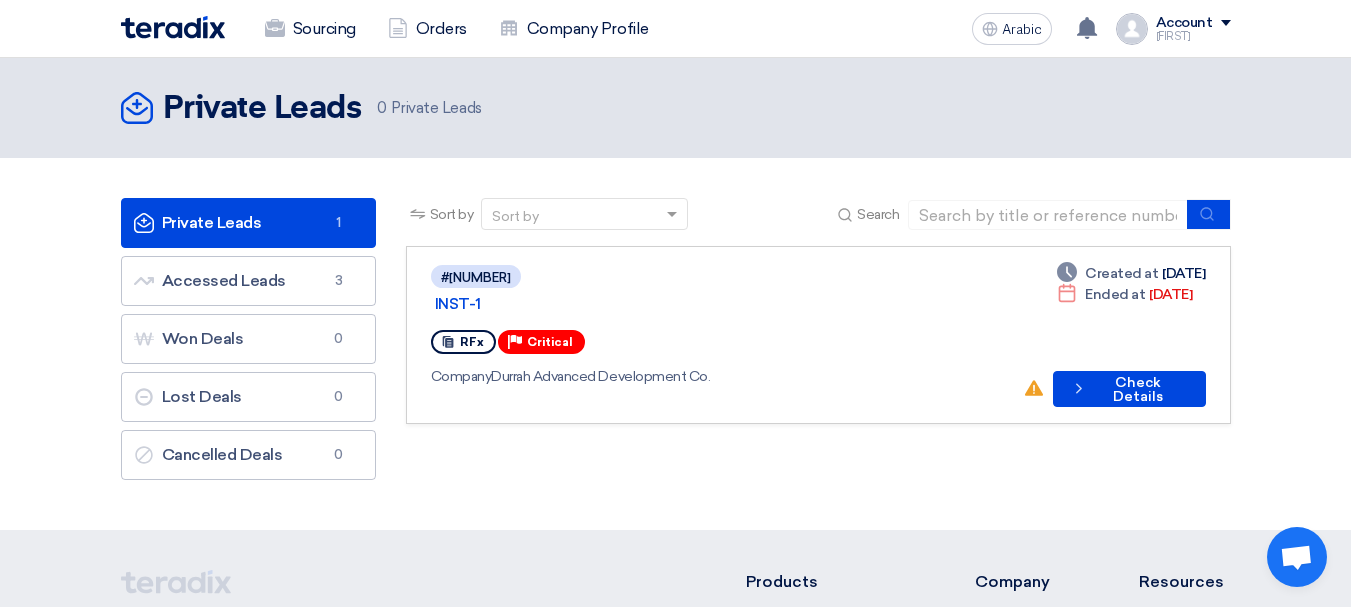 click on "Private Leads" 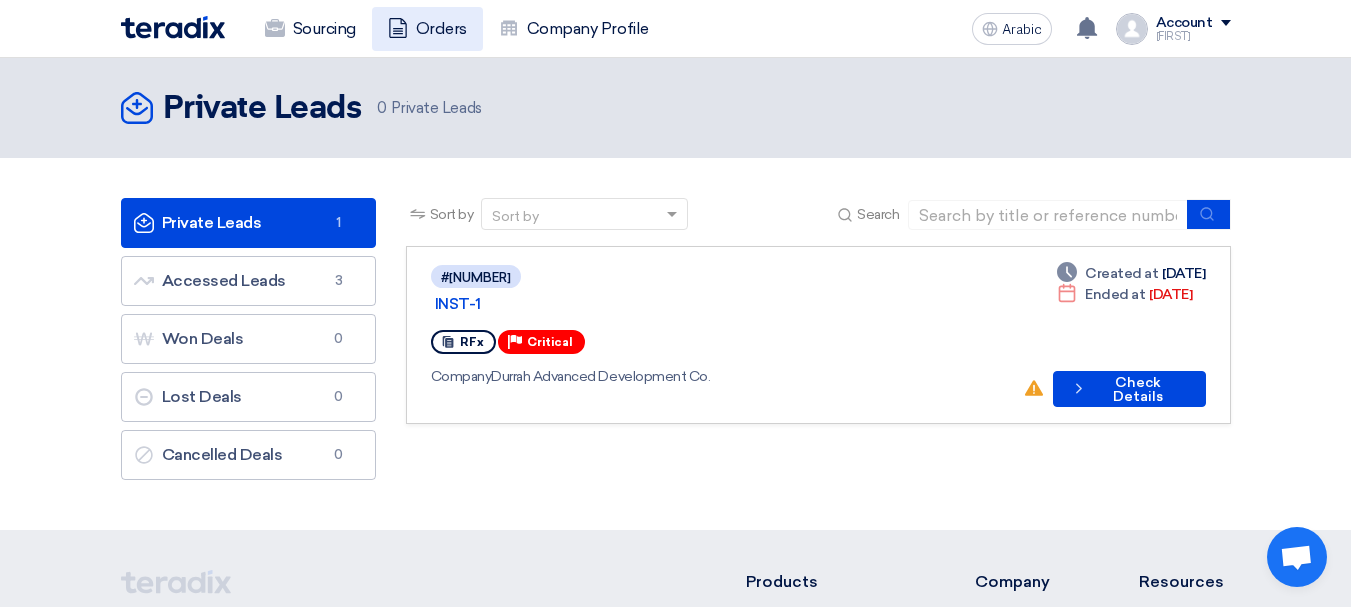 click on "Orders" 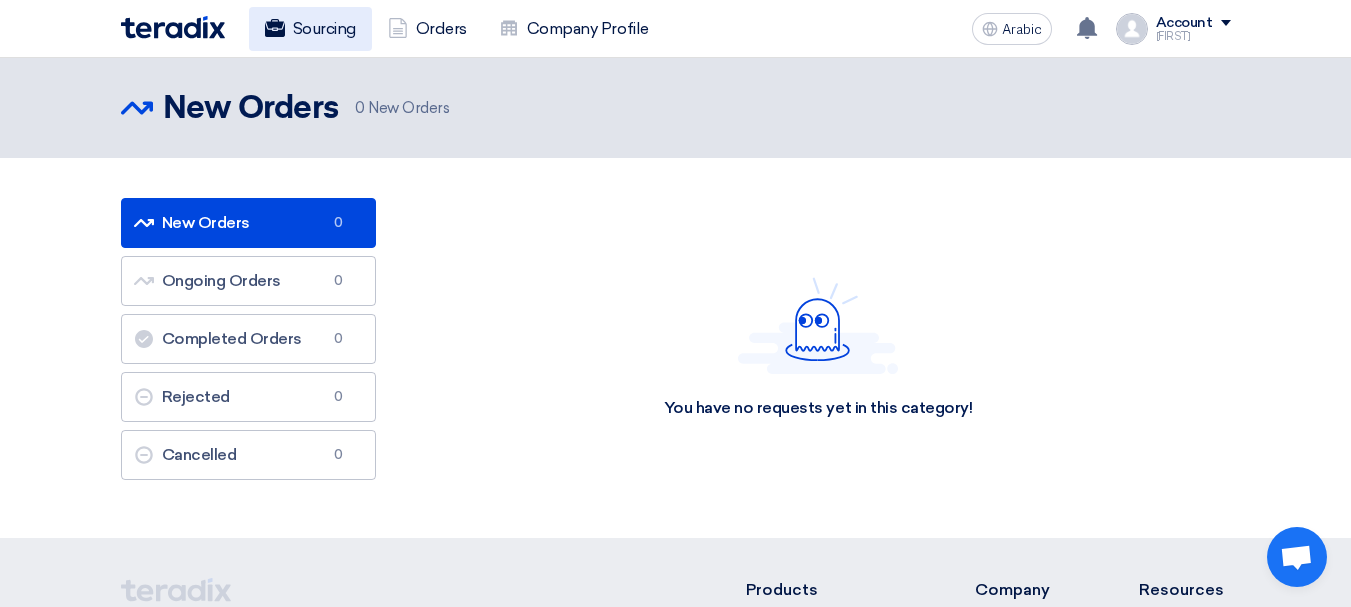 click on "Sourcing" 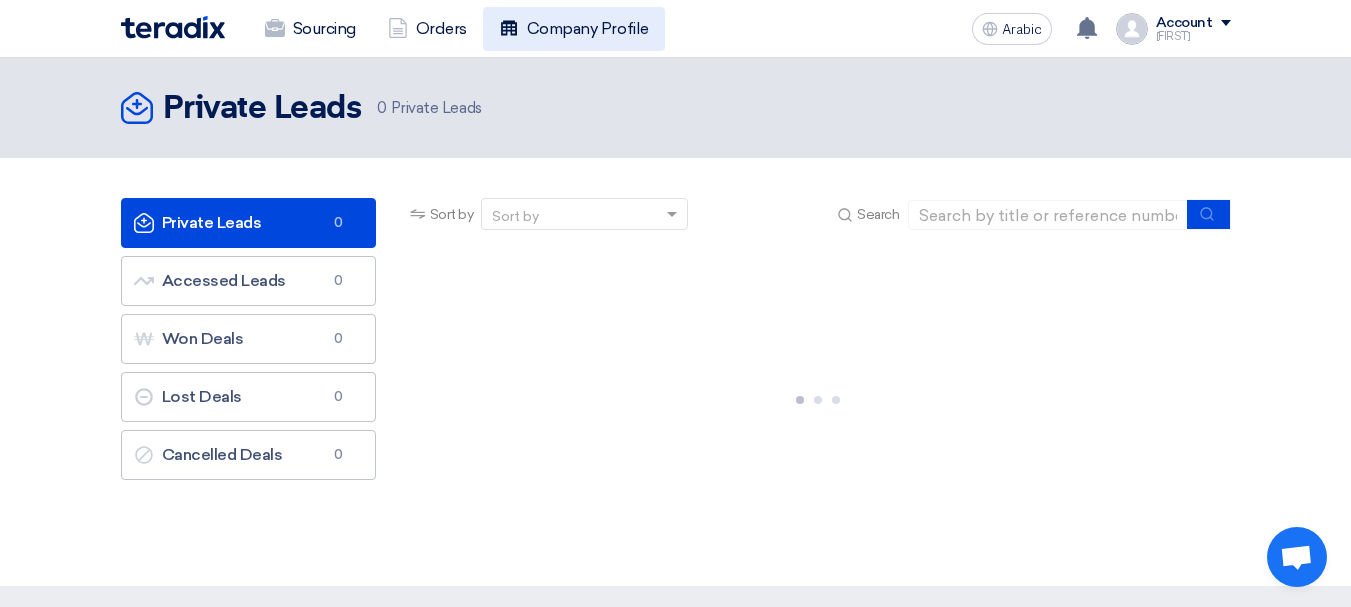 click on "Company Profile" 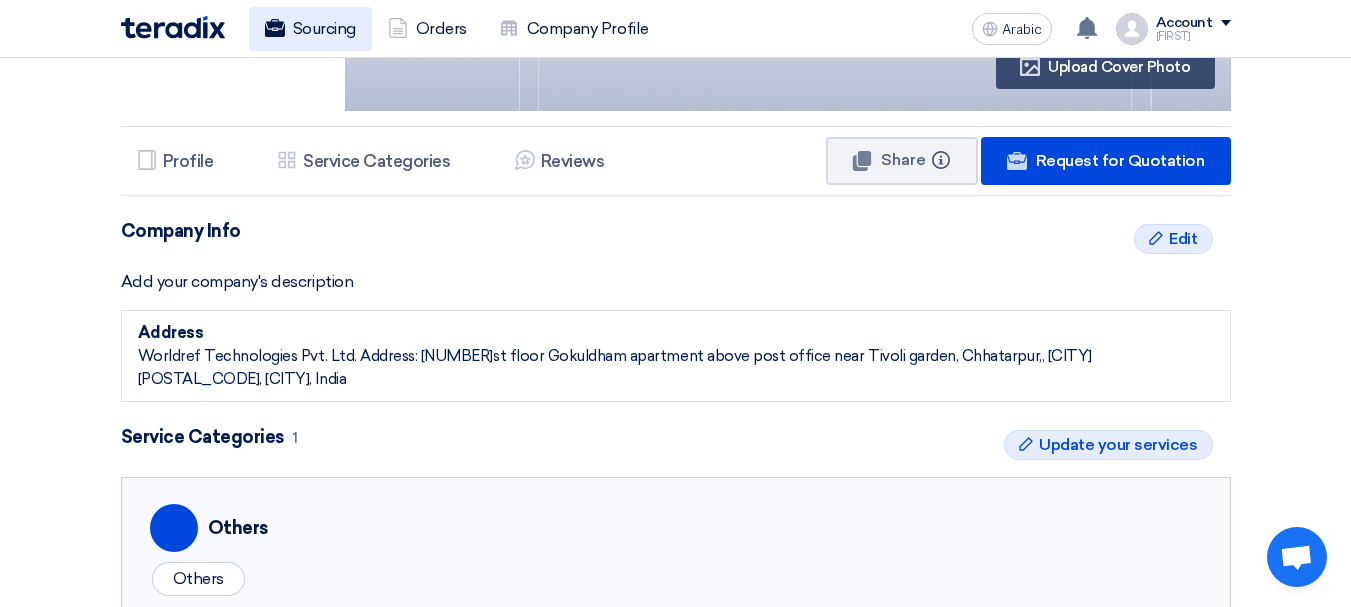 scroll, scrollTop: 300, scrollLeft: 0, axis: vertical 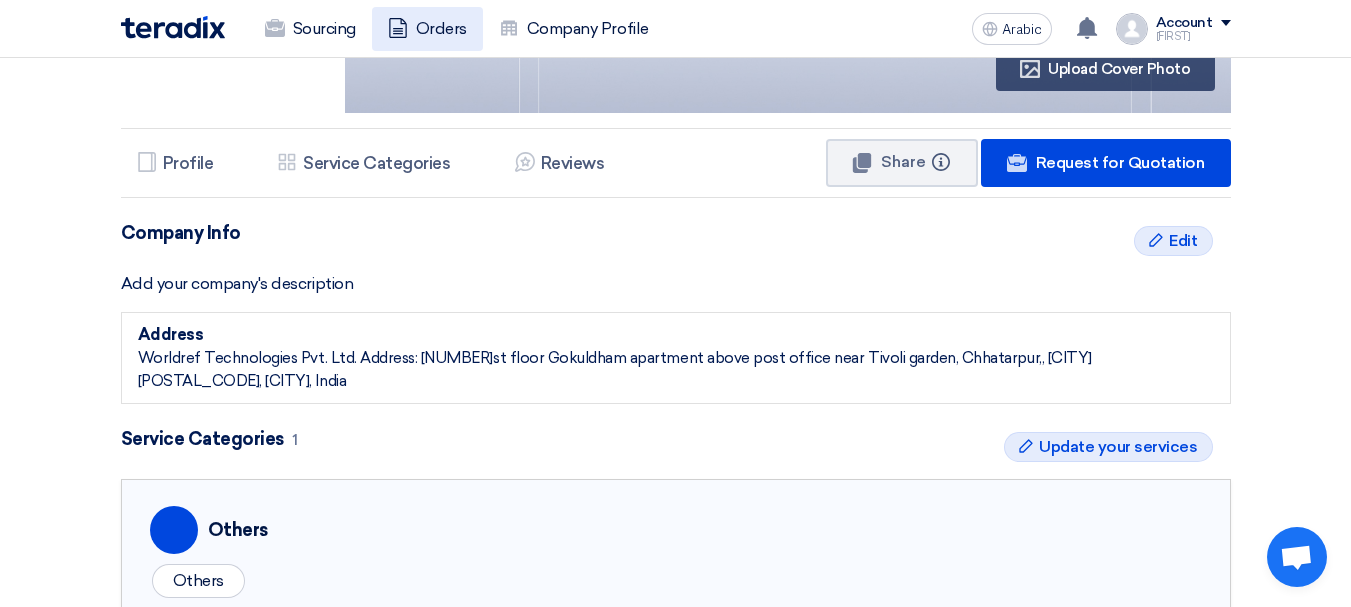 click on "Orders" 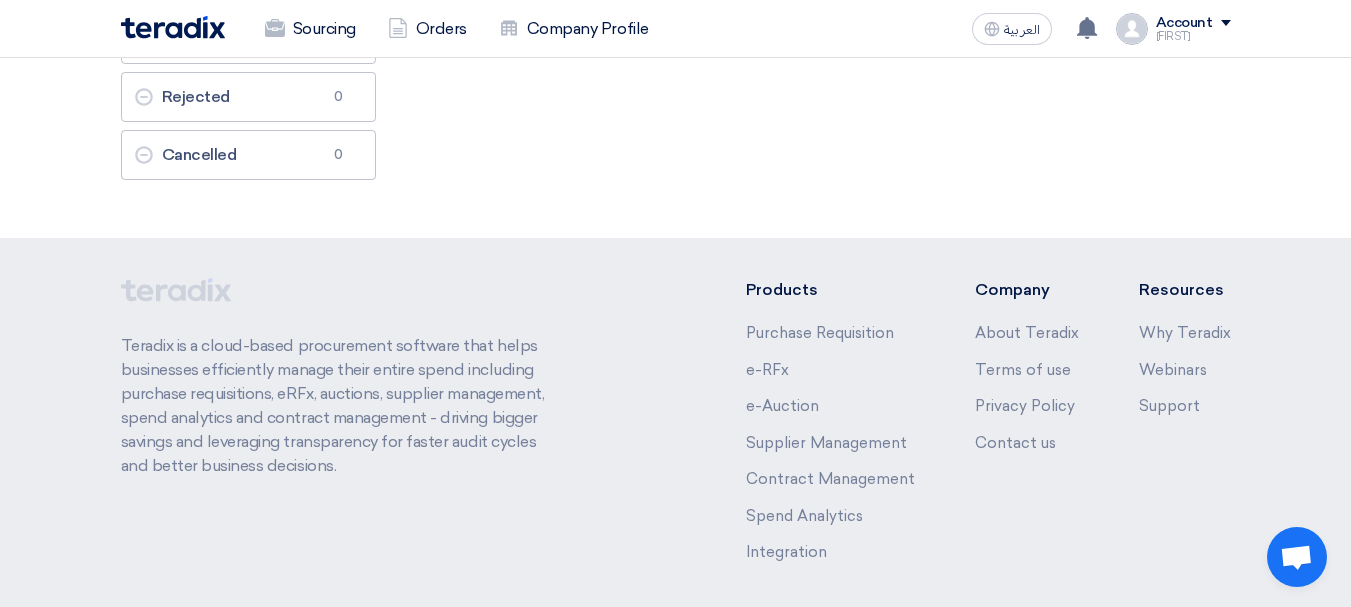 scroll, scrollTop: 0, scrollLeft: 0, axis: both 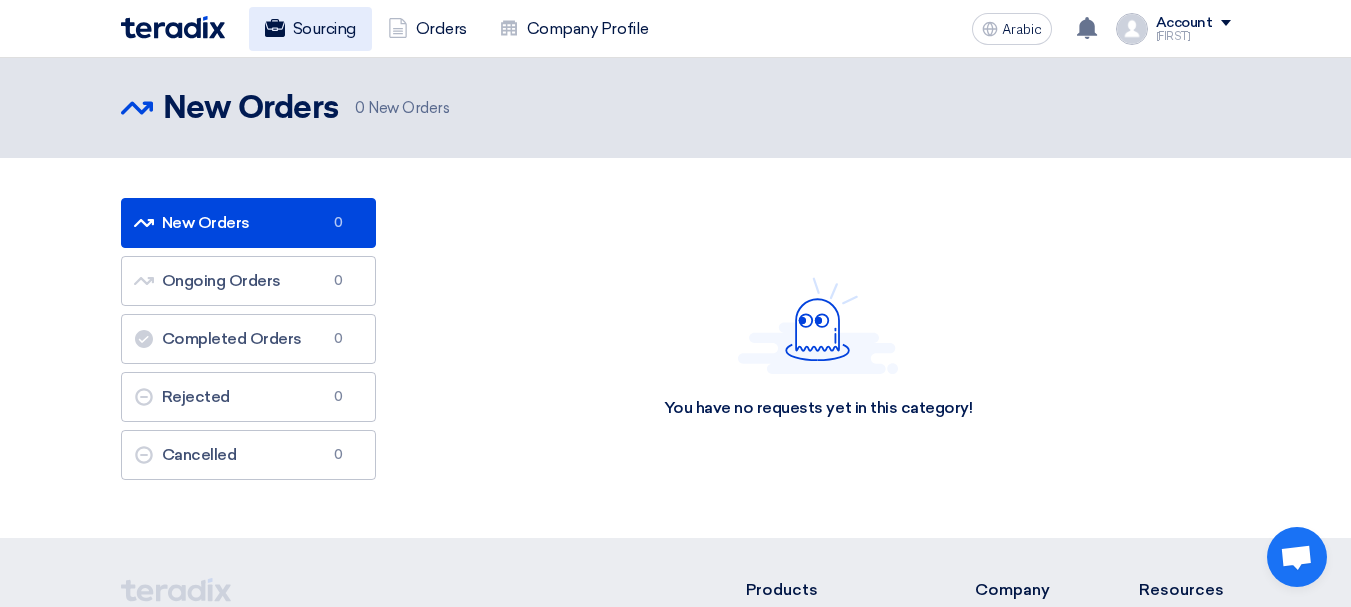 click on "Sourcing" 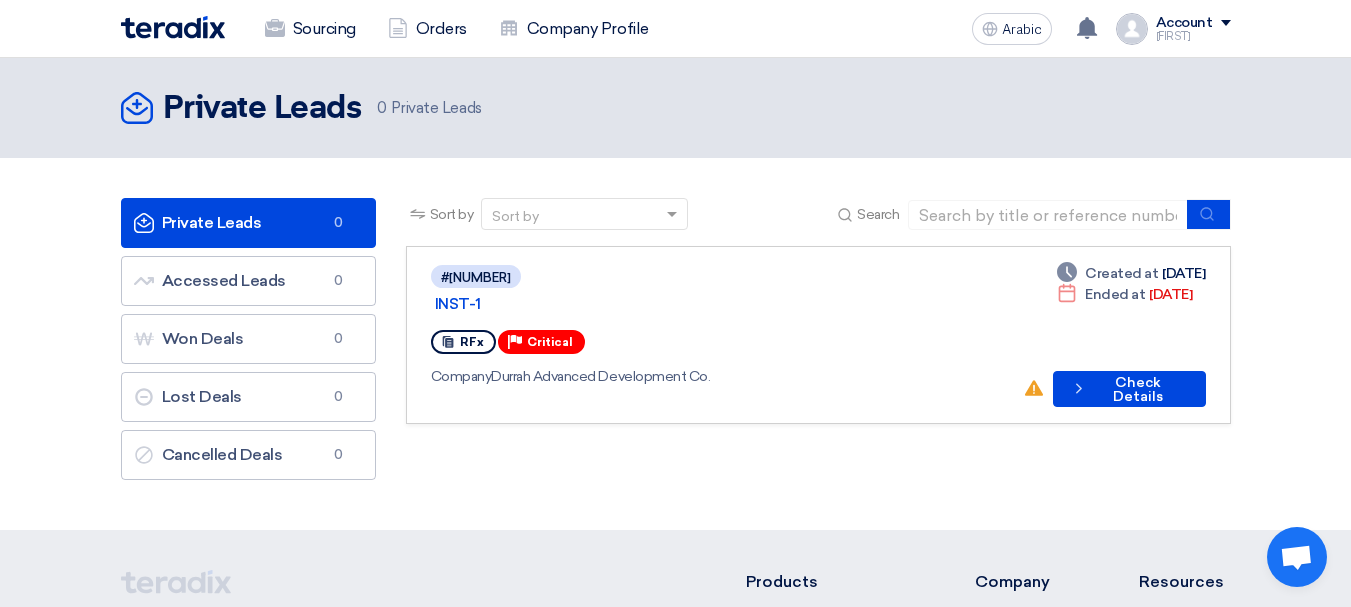 click on "Account" 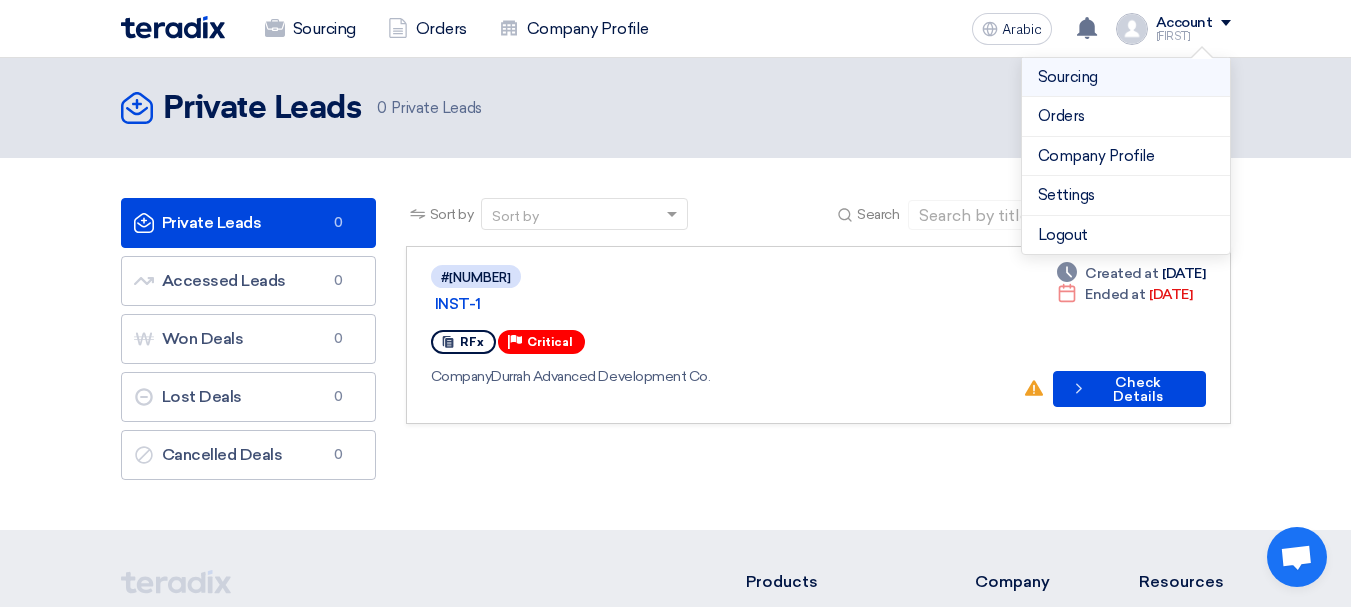 click on "Sourcing" 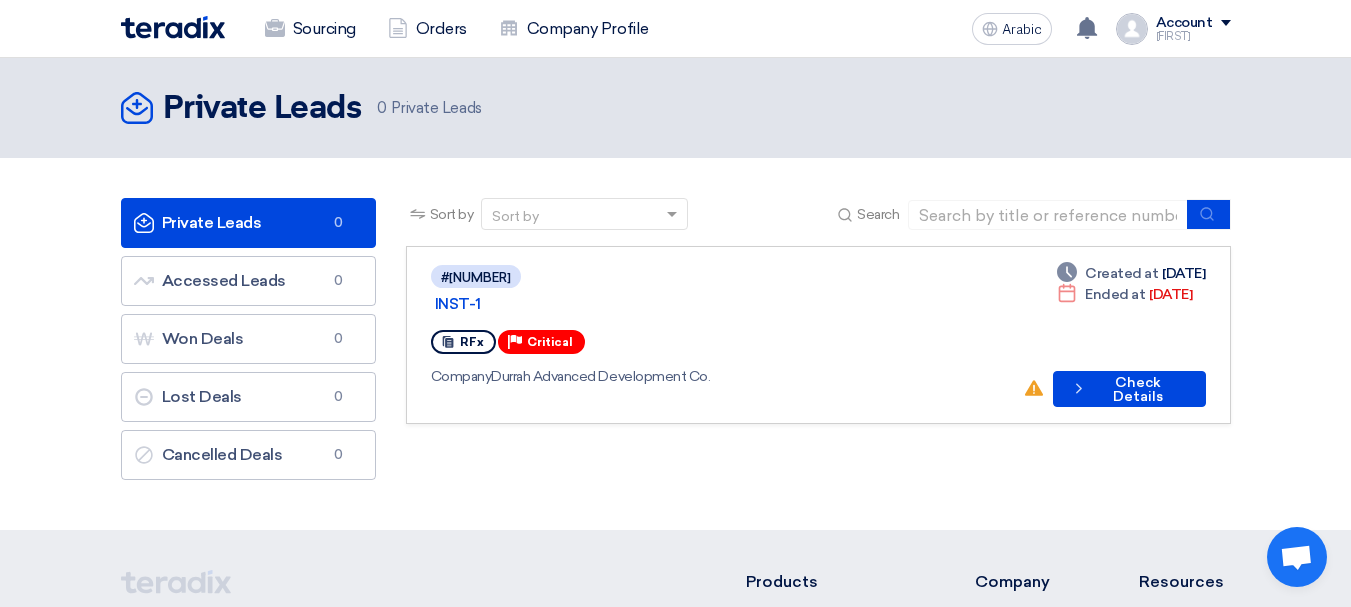 click on "Account" 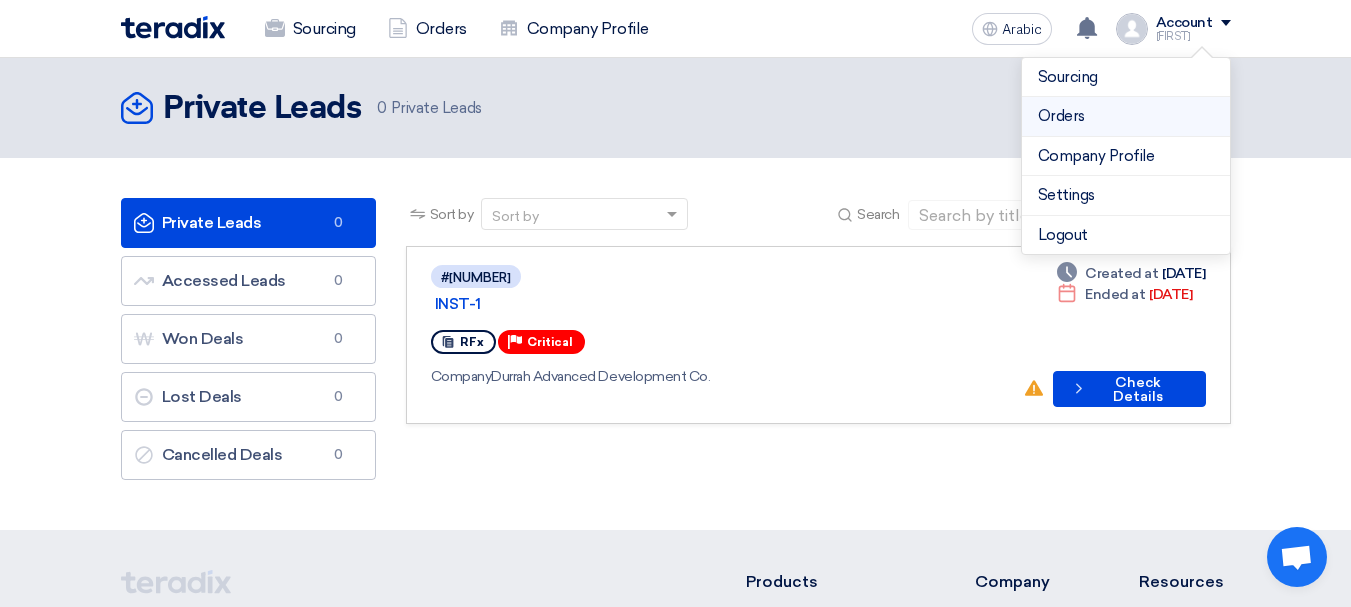 click on "Orders" 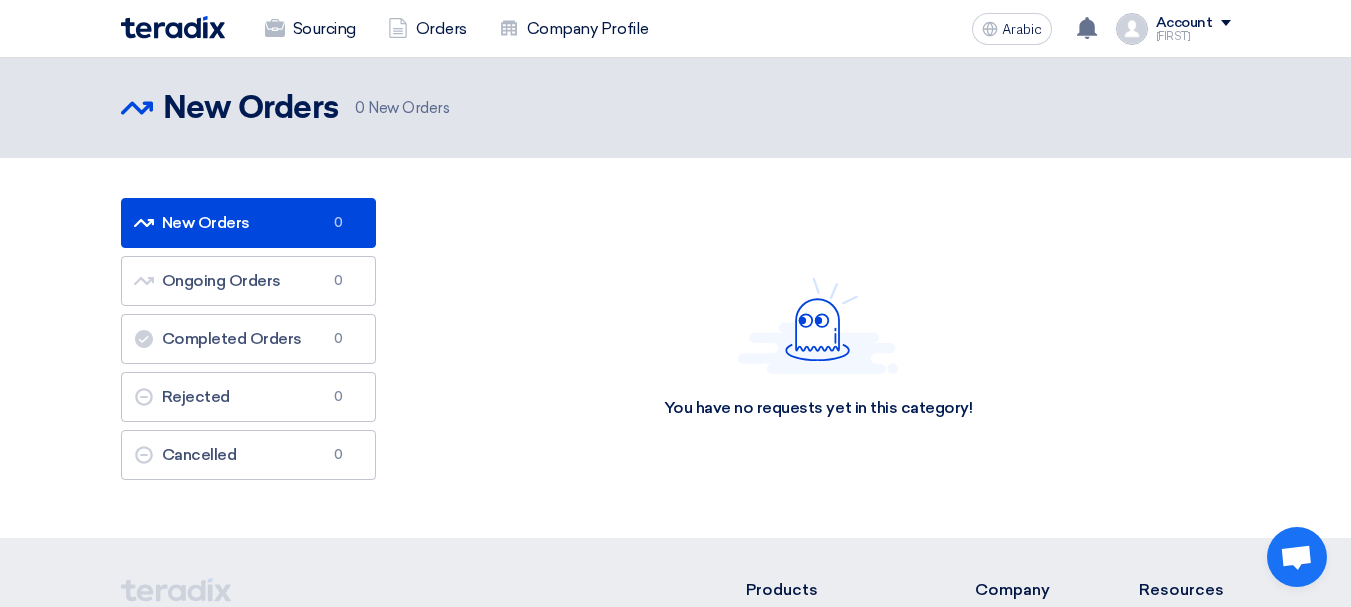 click on "Account" 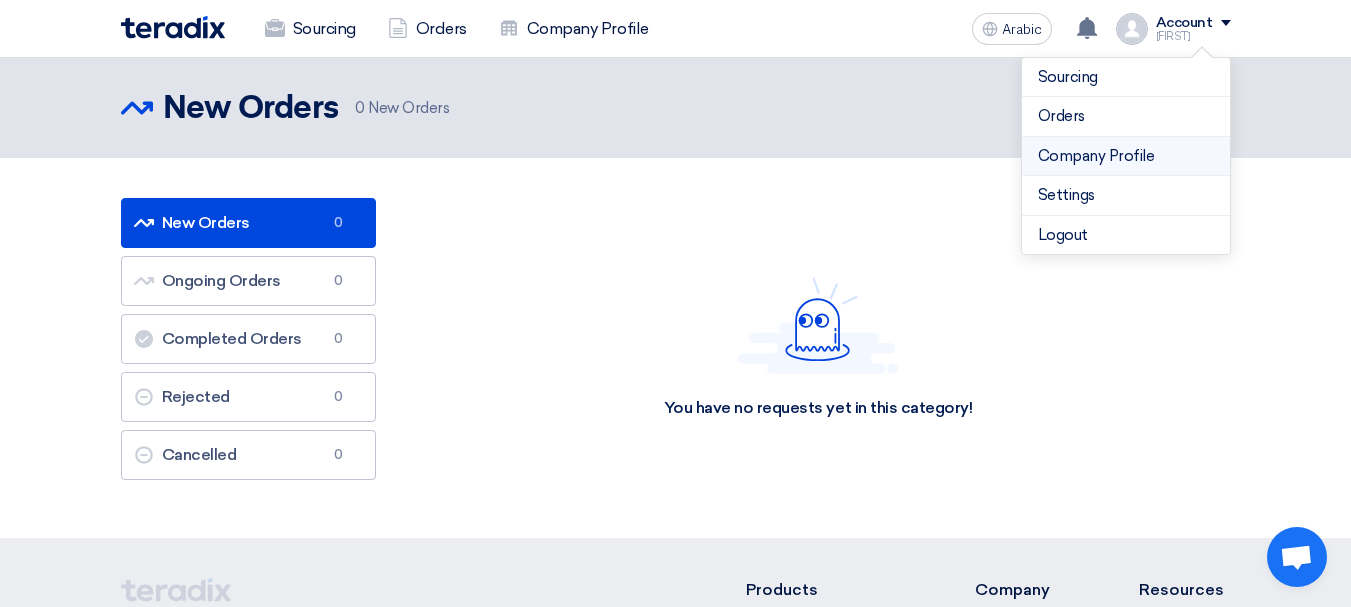 click on "Company Profile" 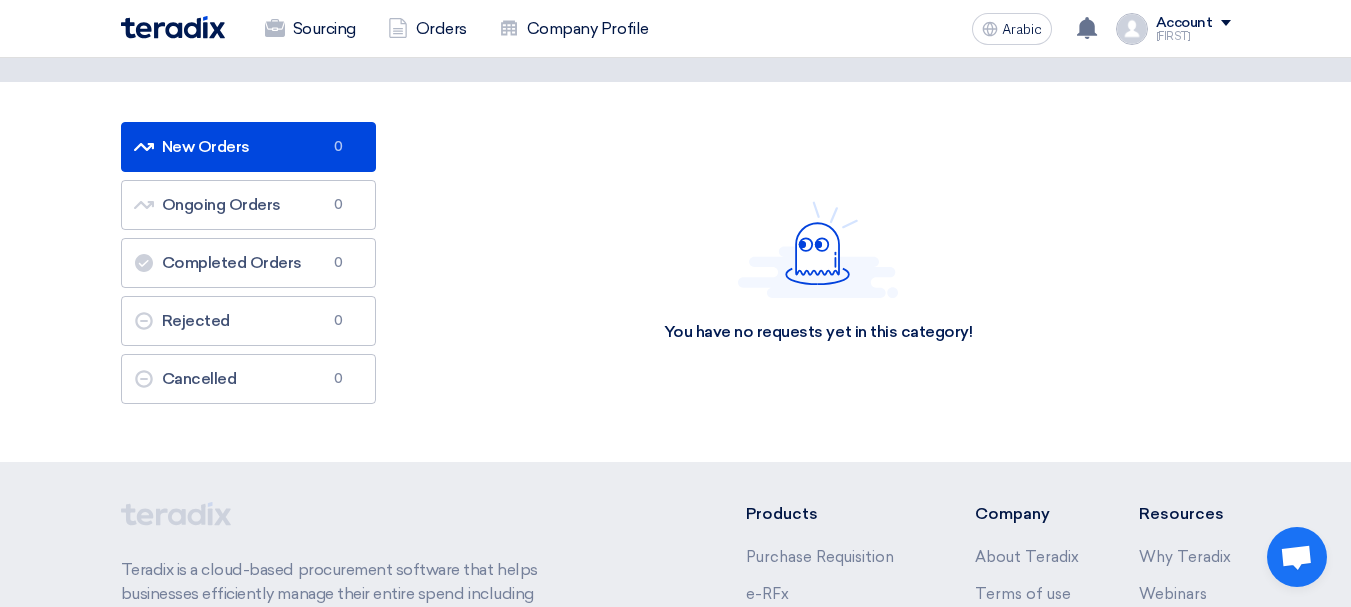 scroll, scrollTop: 300, scrollLeft: 0, axis: vertical 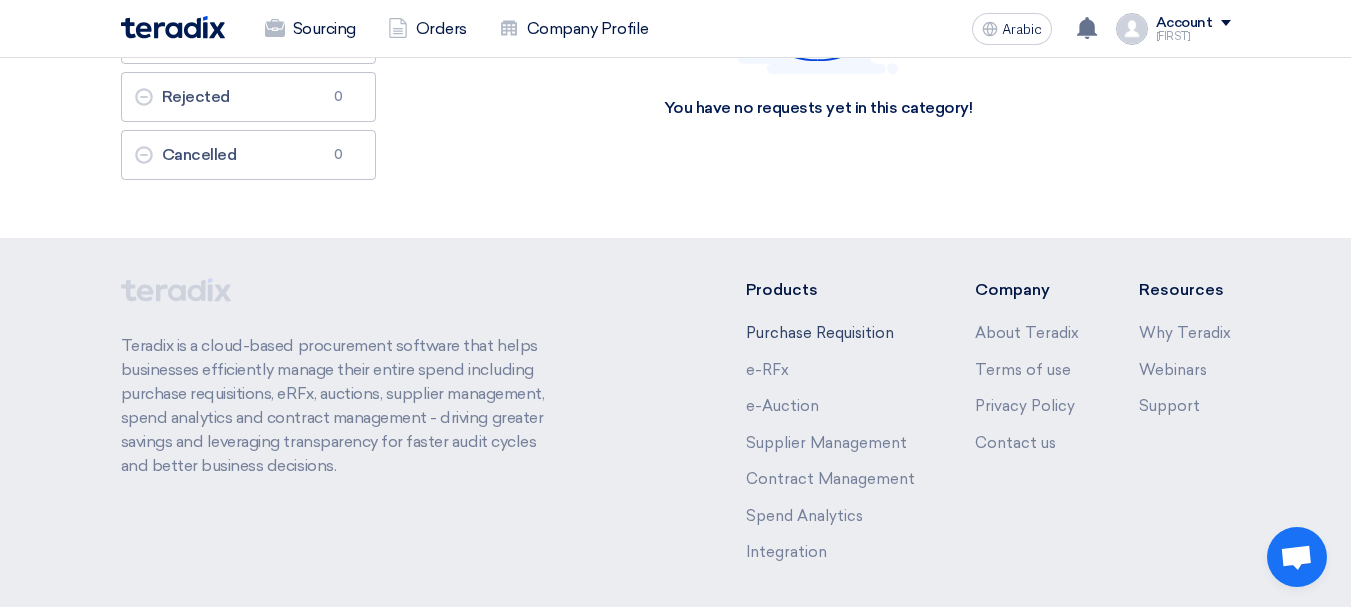 click on "Purchase Requisition" 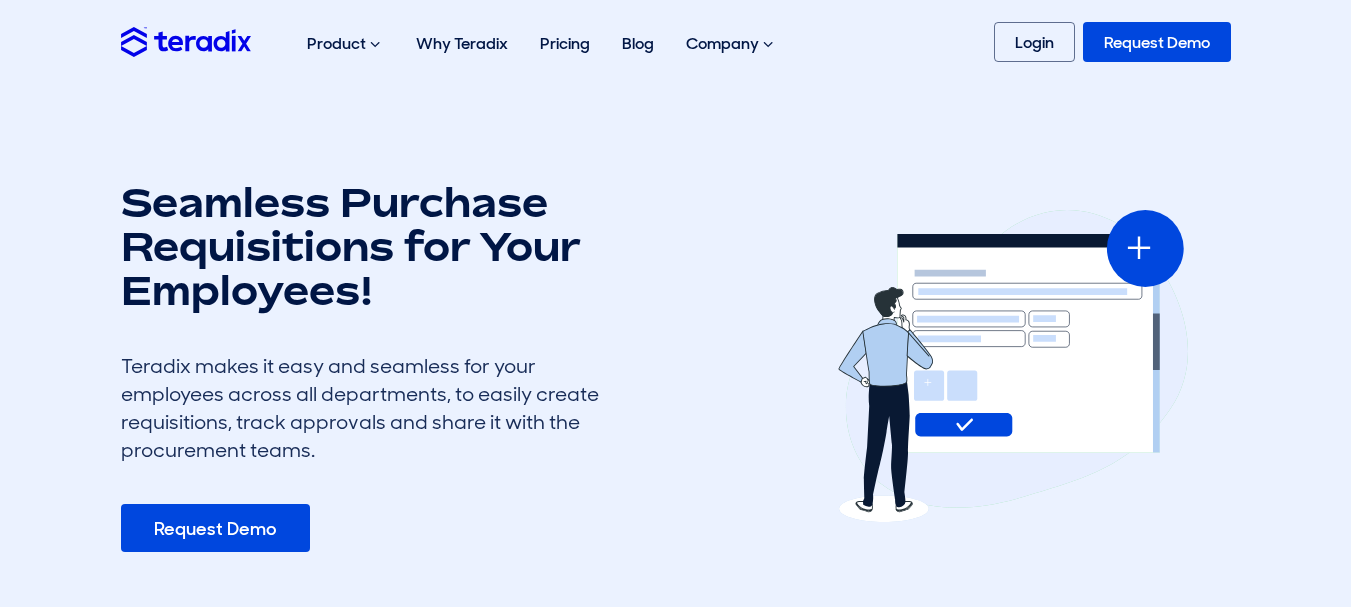 scroll, scrollTop: 0, scrollLeft: 0, axis: both 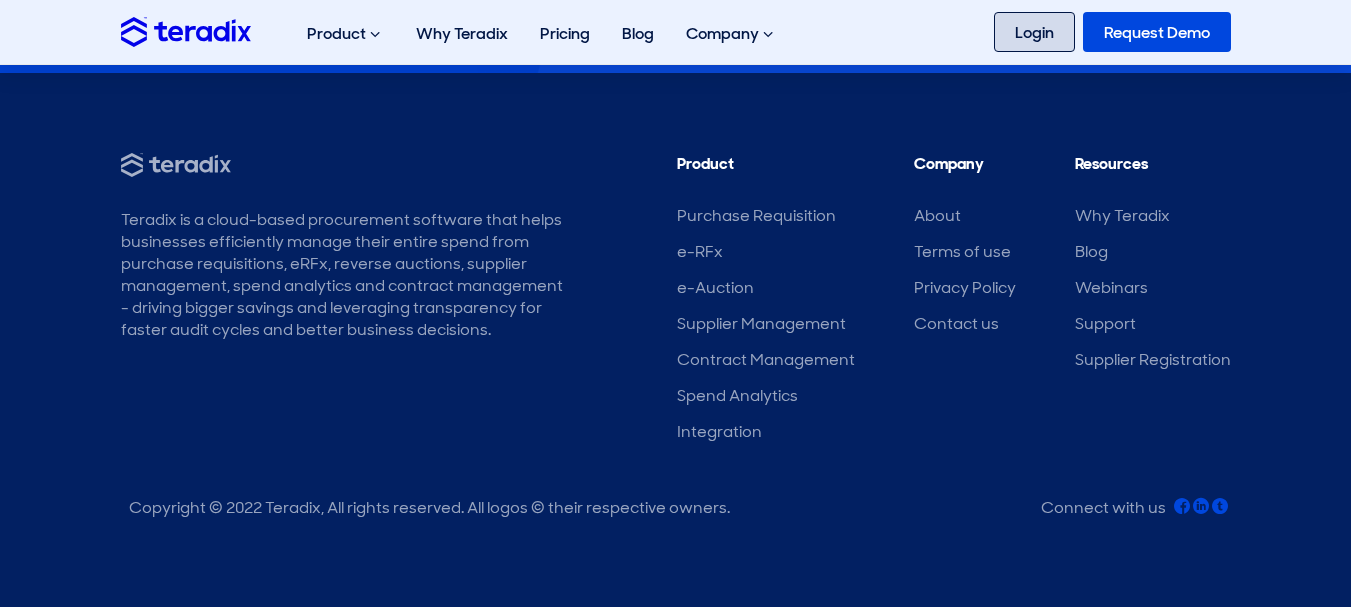 click on "Login" at bounding box center (1034, 32) 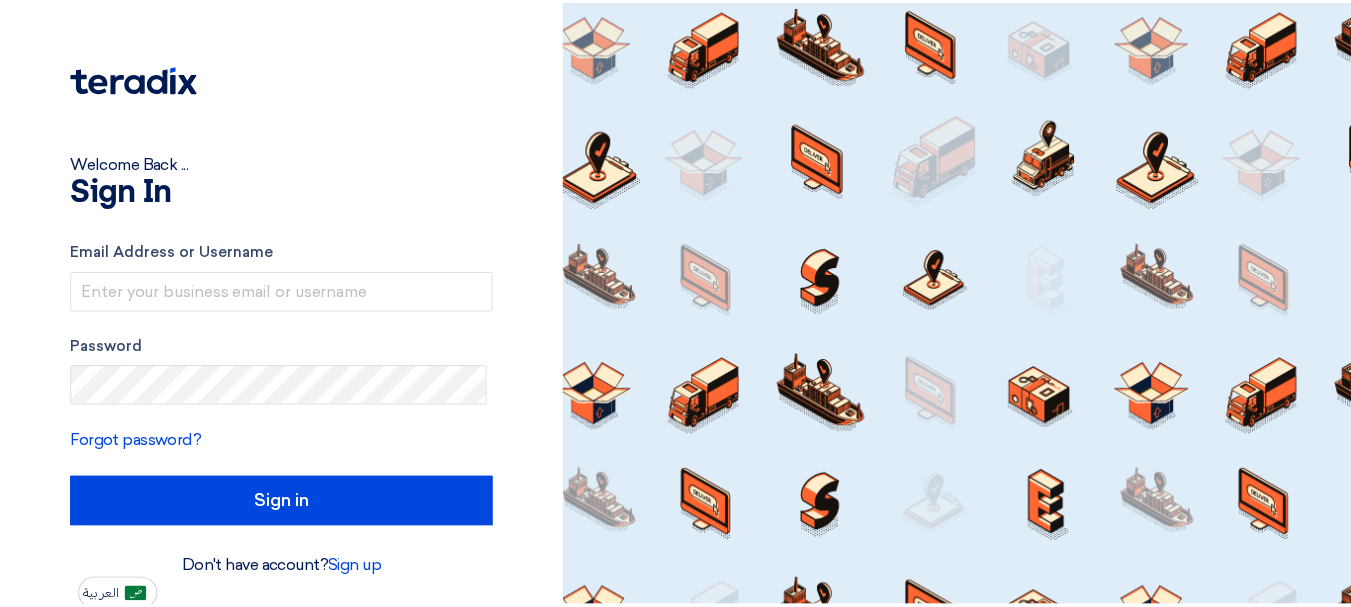 scroll, scrollTop: 0, scrollLeft: 0, axis: both 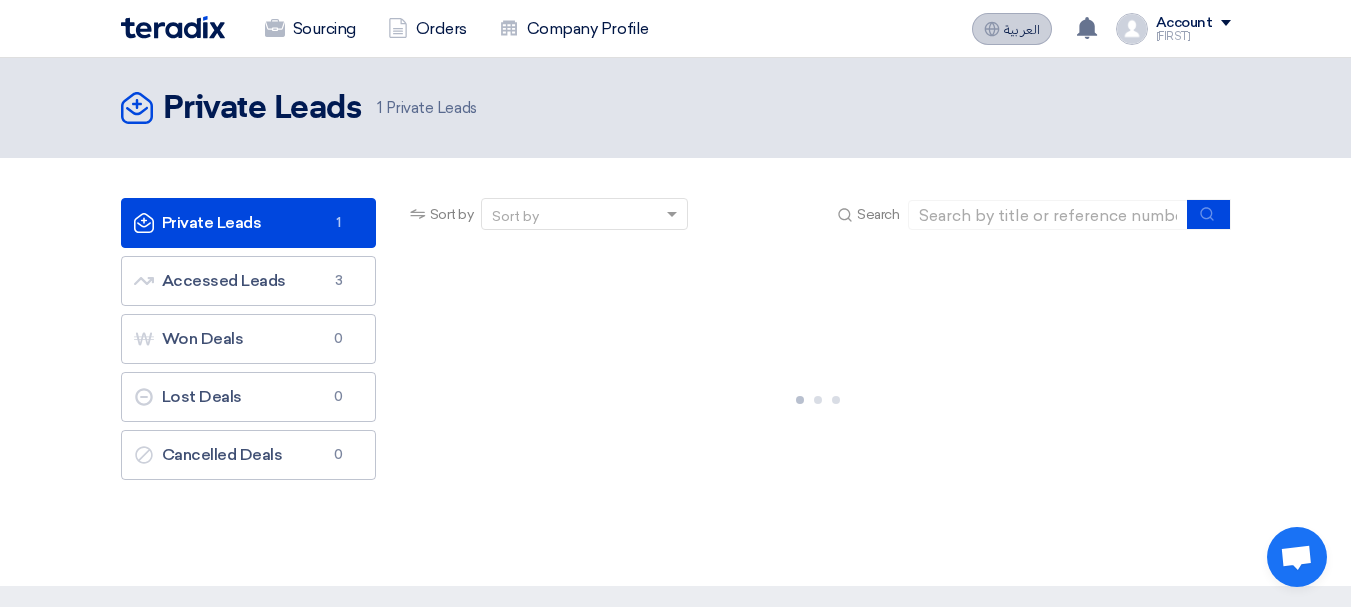click on "العربية
ع" 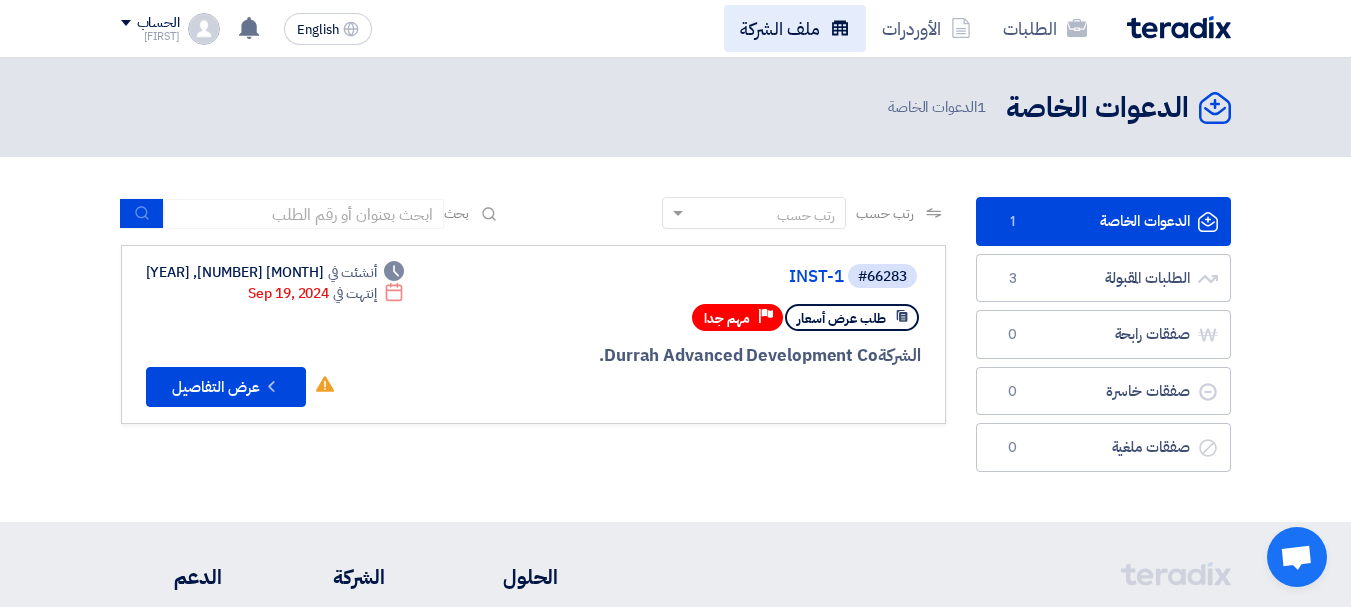 click 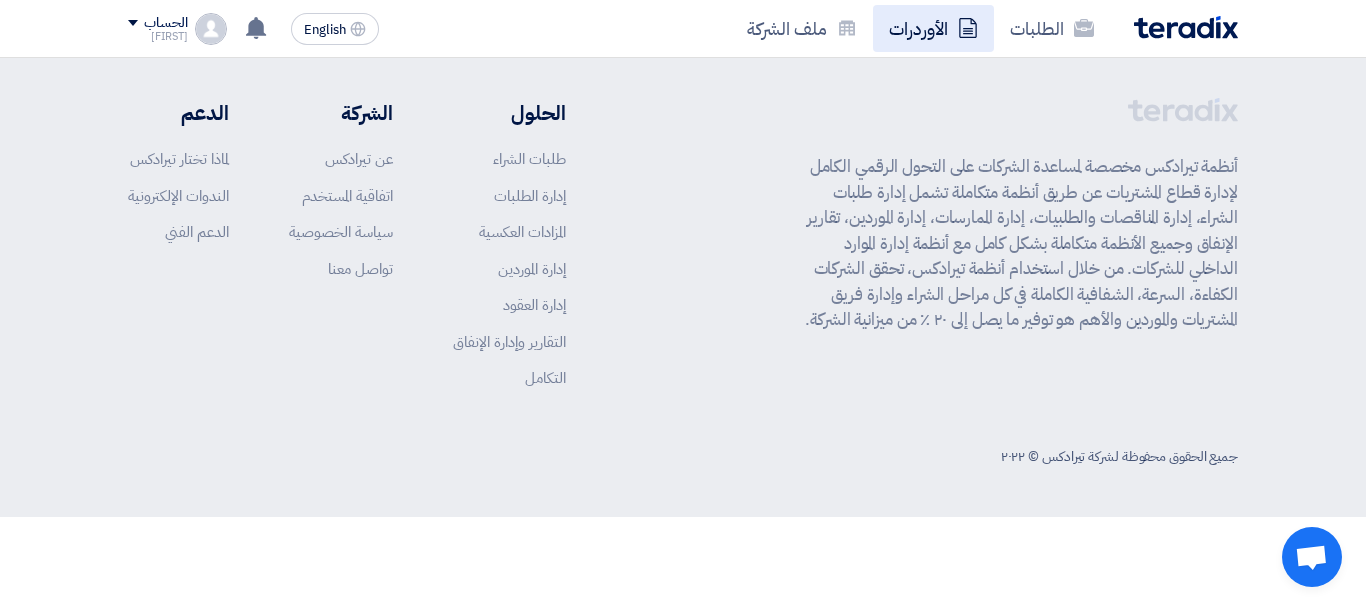 click on "الأوردرات" 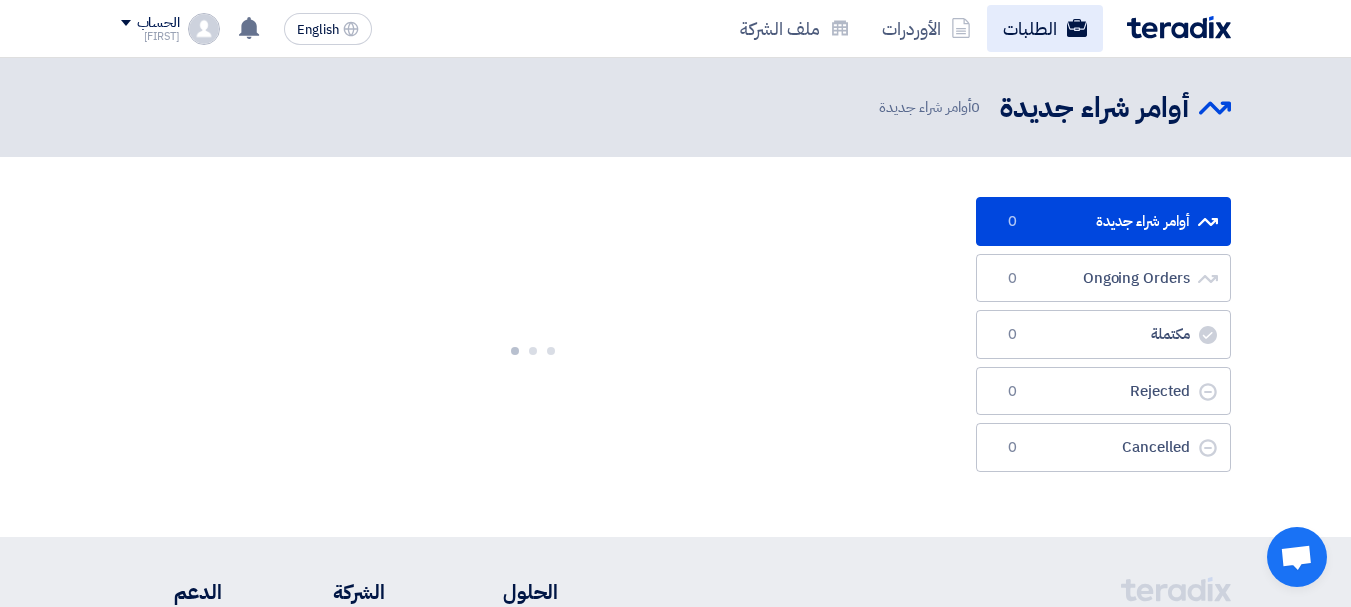 click on "الطلبات" 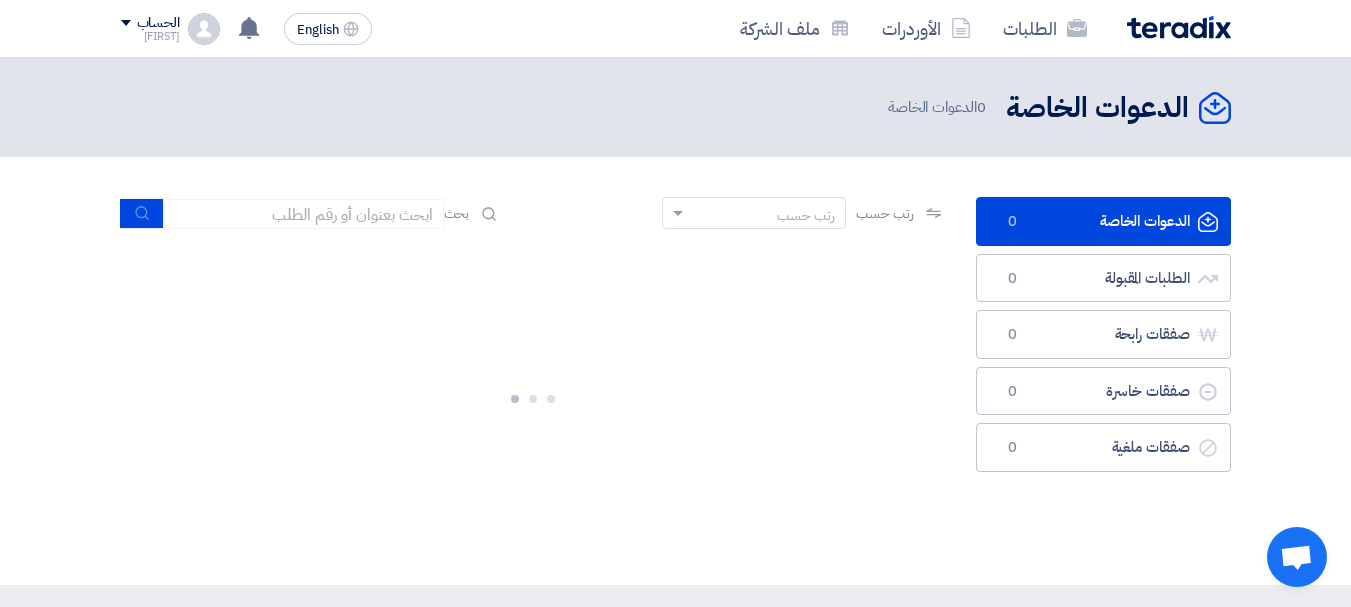 click 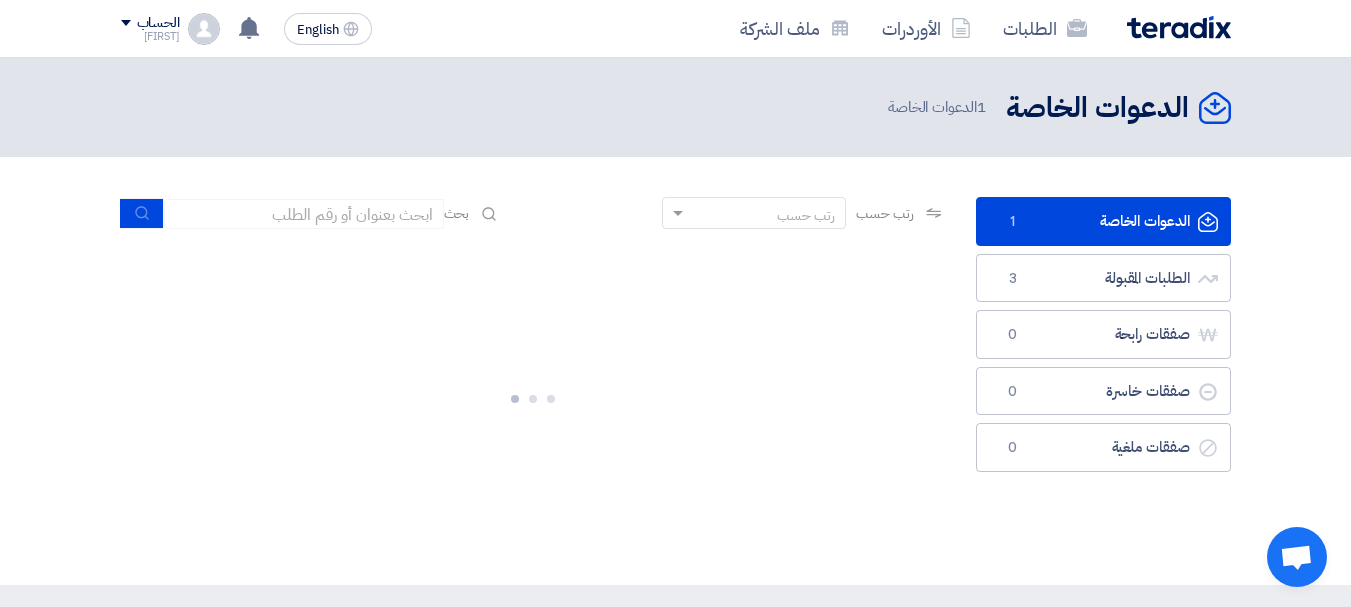 click on "1
الدعوات الخاصة" 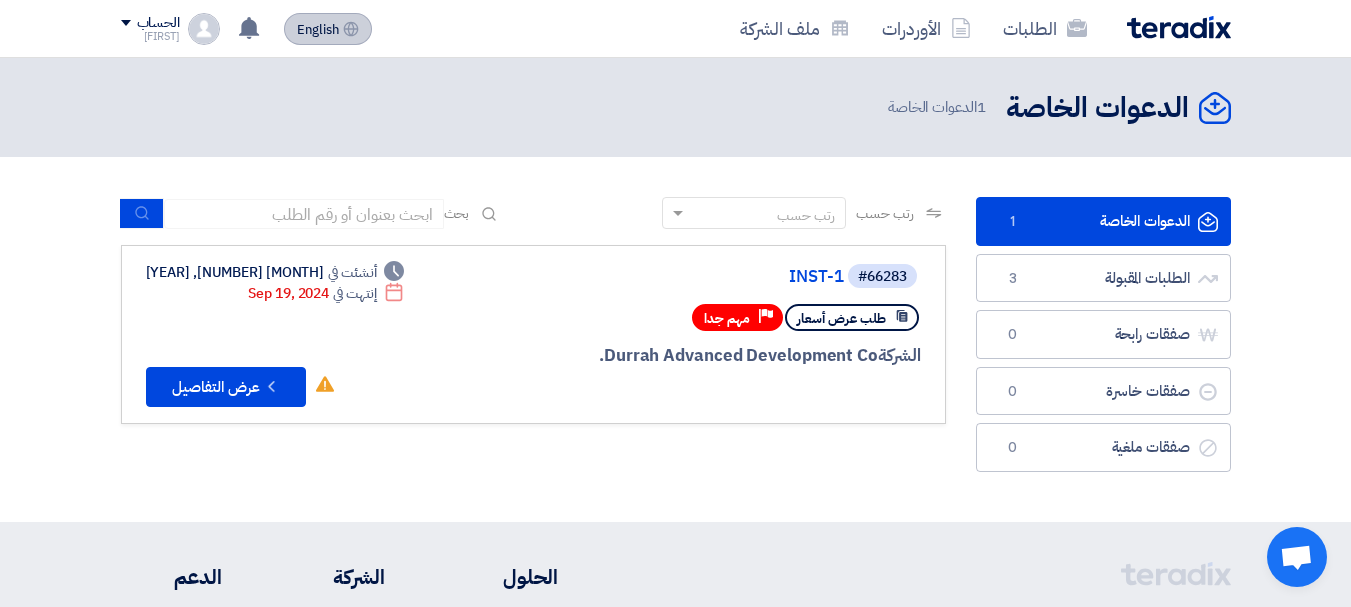 click on "English
EN" 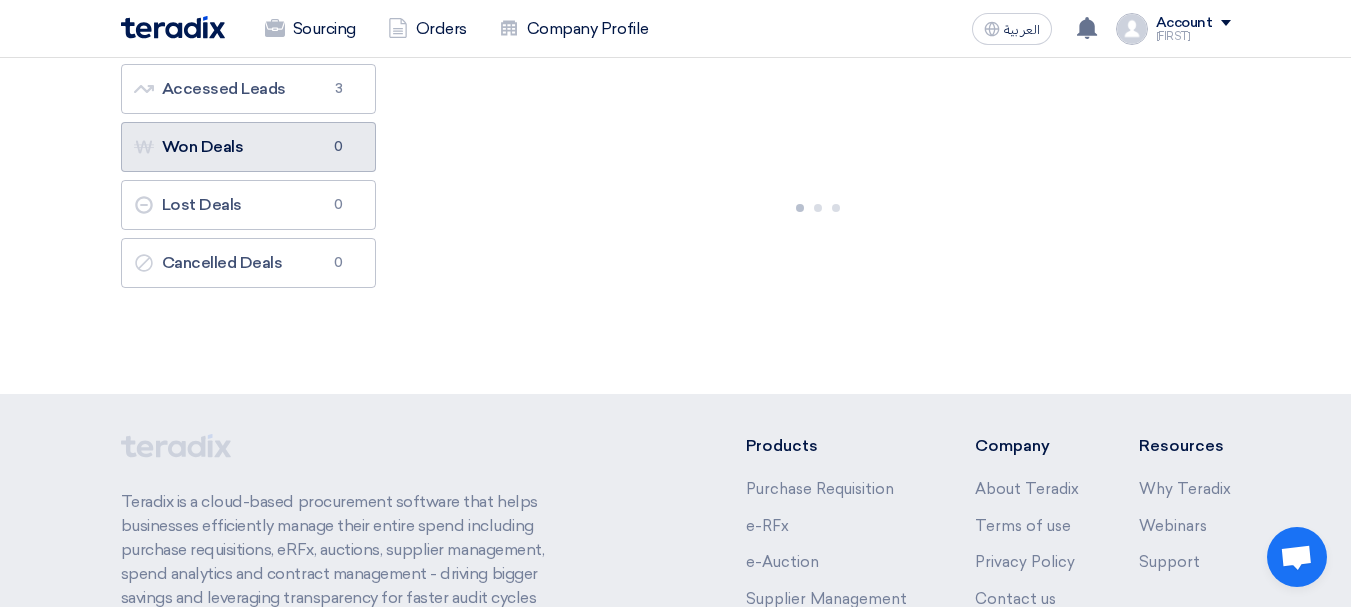 scroll, scrollTop: 200, scrollLeft: 0, axis: vertical 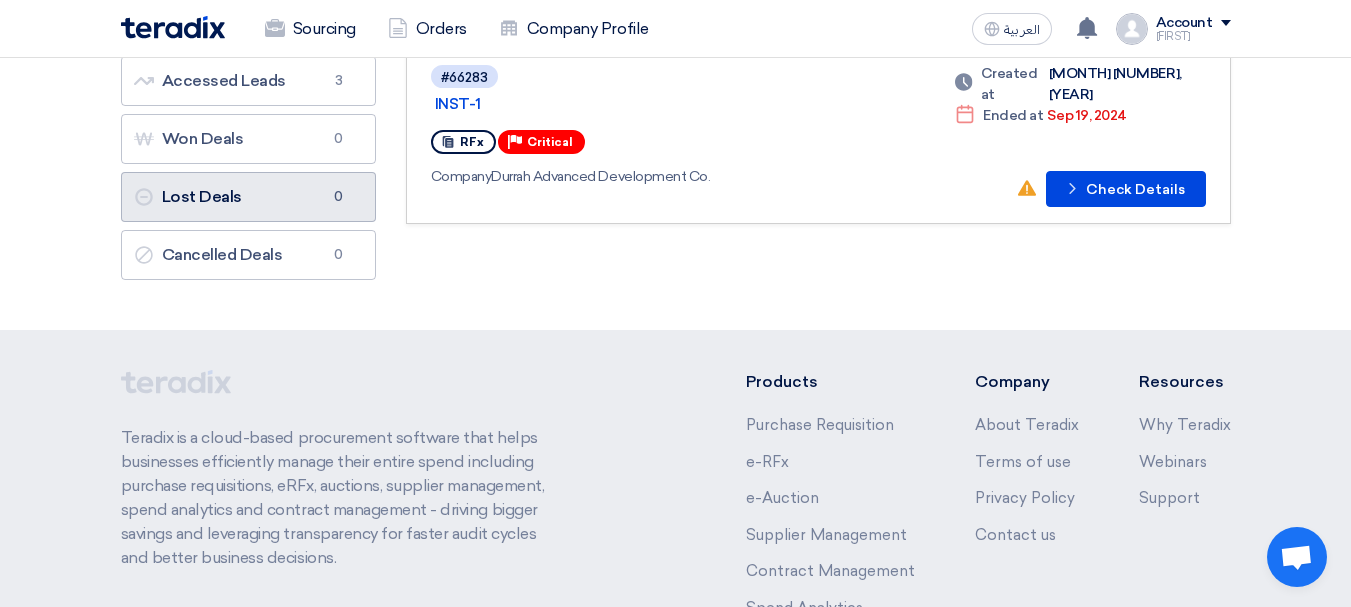 click on "Lost Deals
Lost Deals
0" 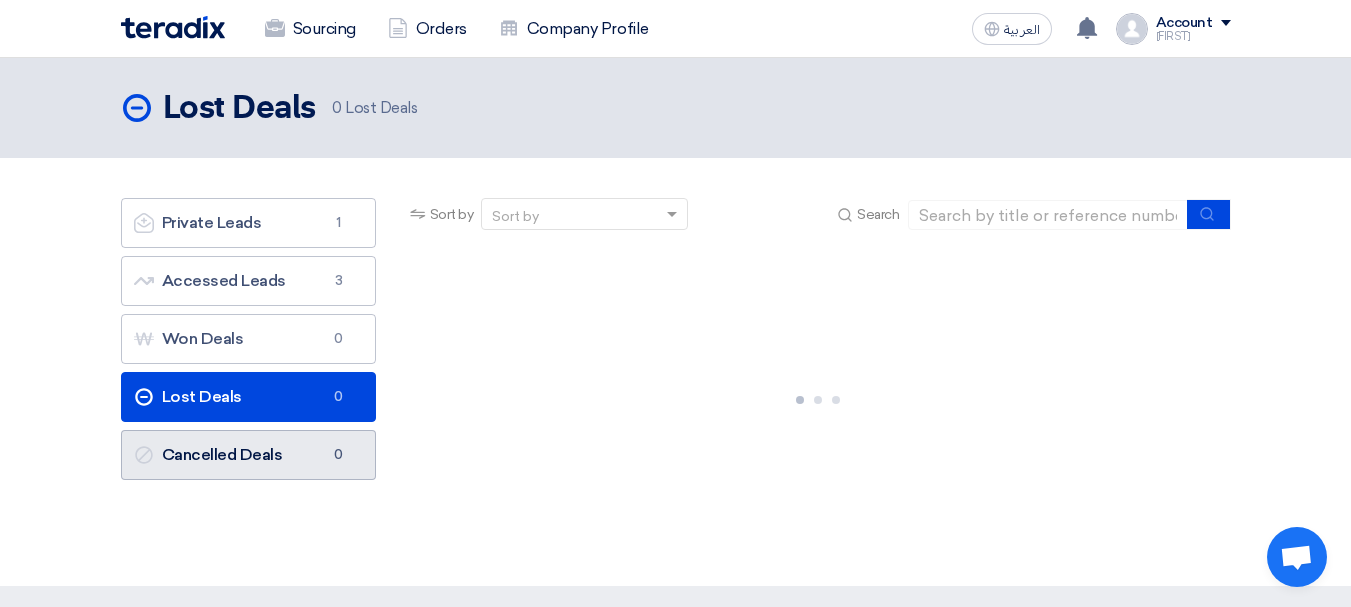 click on "Cancelled Deals
Cancelled Deals
0" 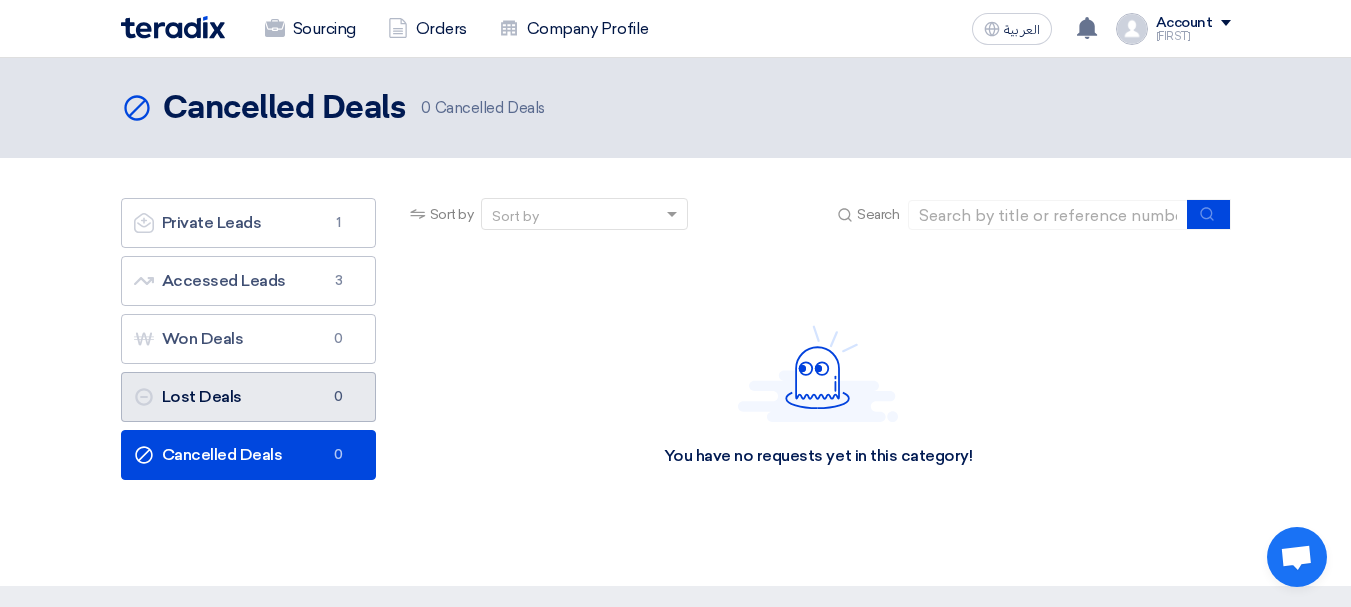 click on "Lost Deals
Lost Deals
0" 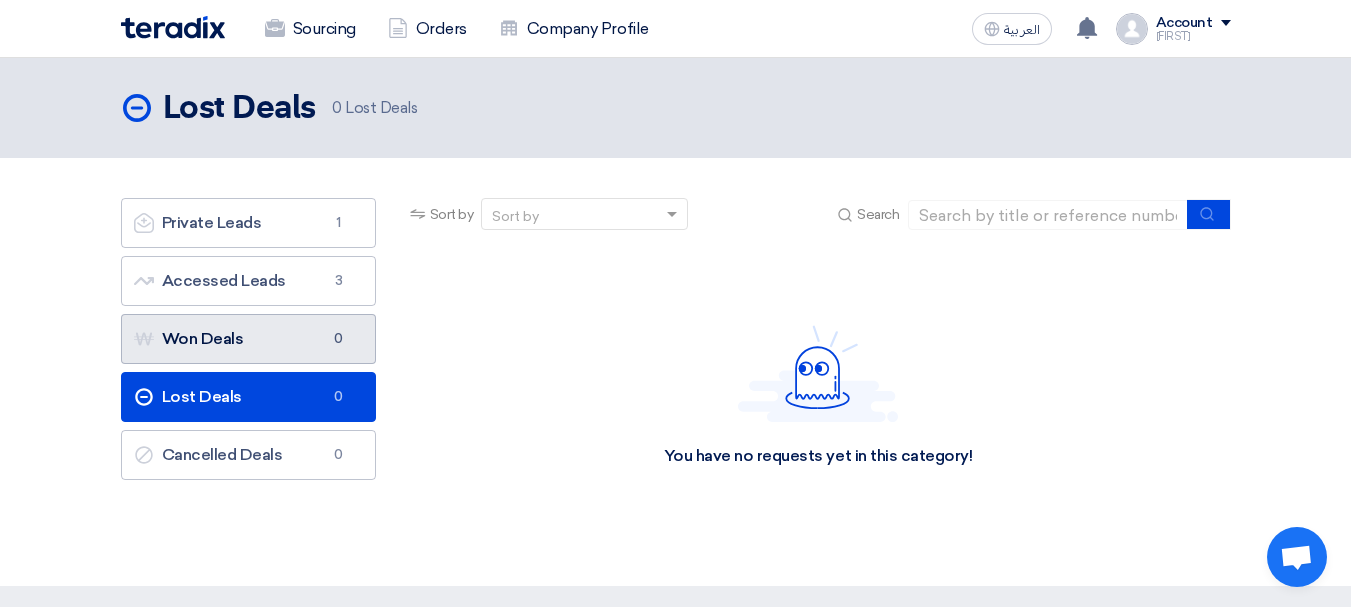 click on "Won Deals
Won Deals
0" 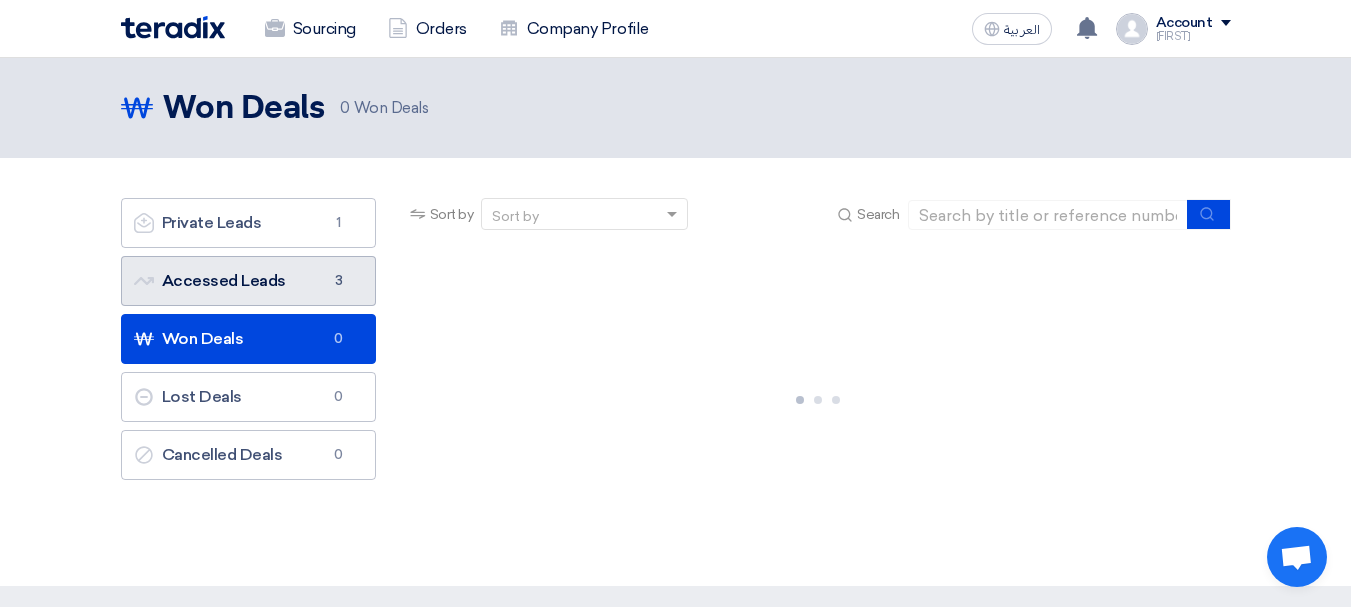 click on "Accessed Leads
Accessed Leads
3" 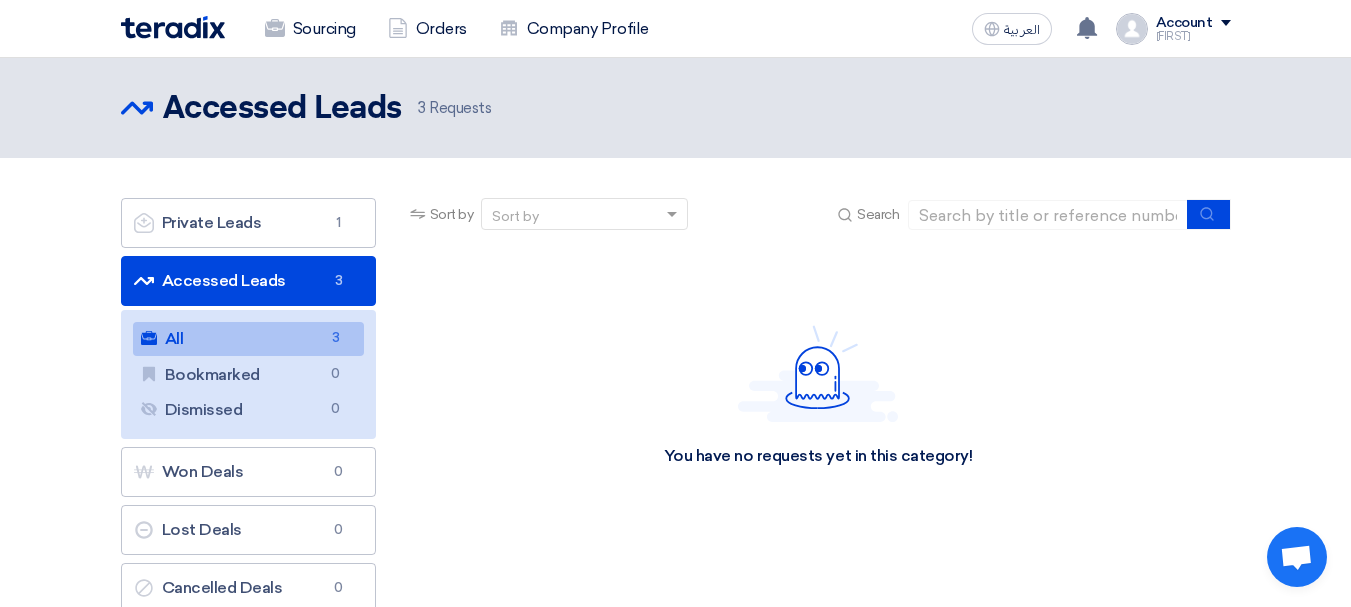 click on "All
All
3" 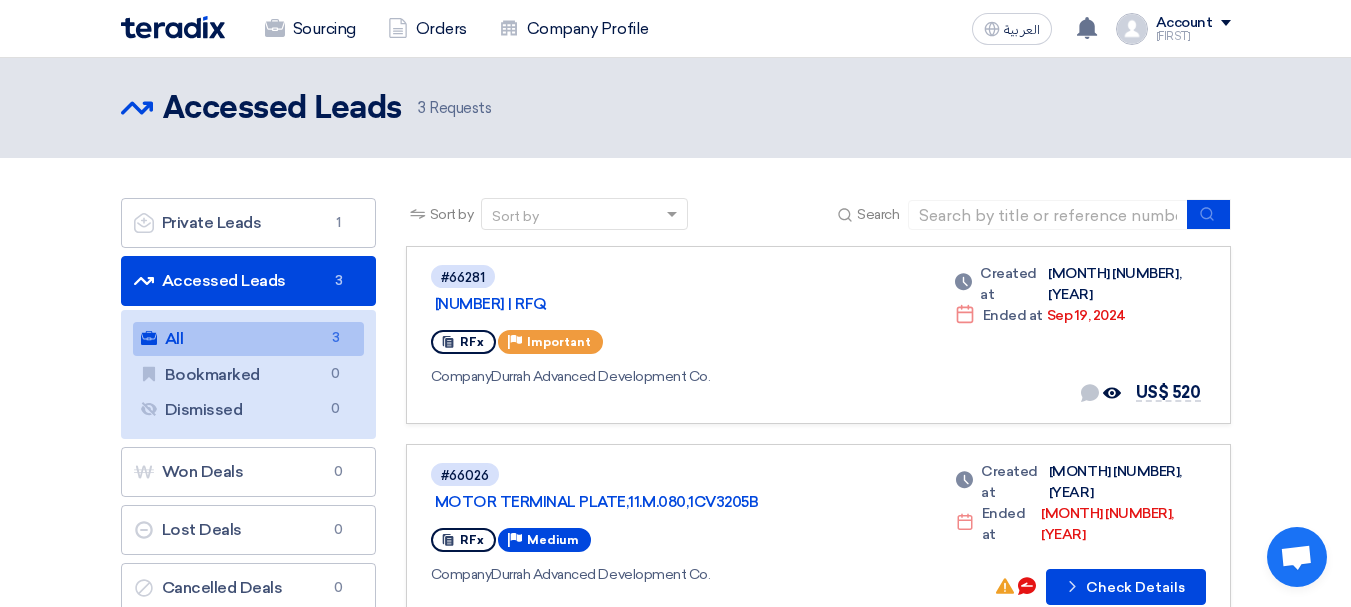 click on "All
All
3" 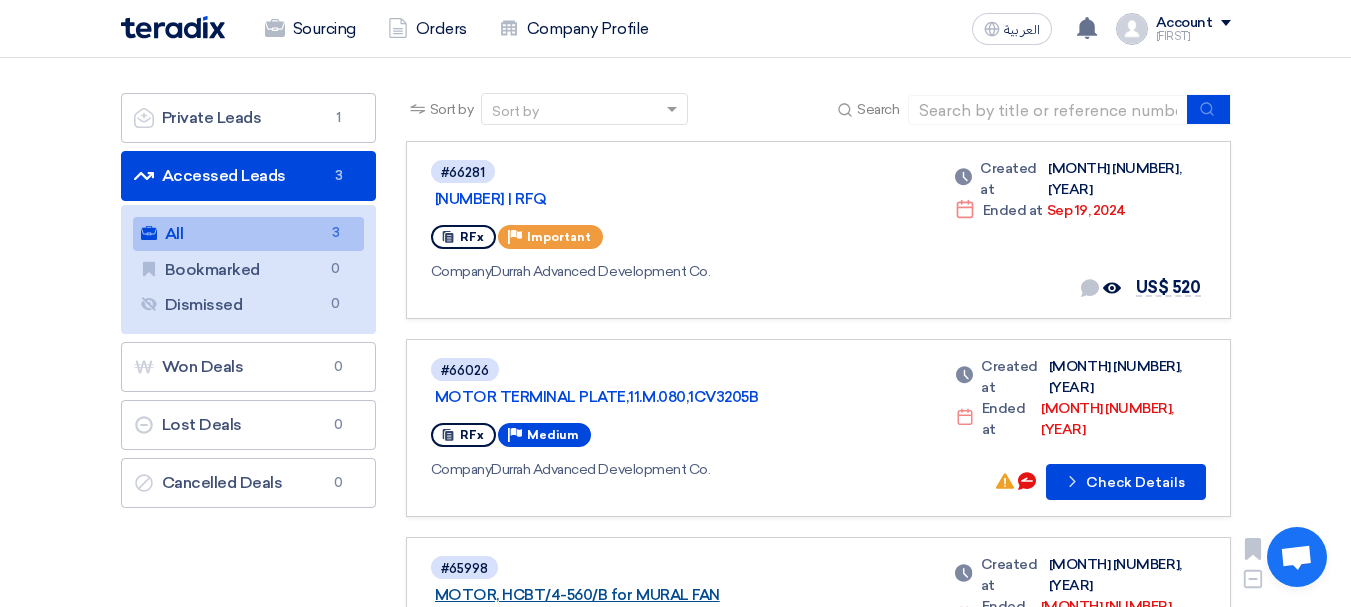 scroll, scrollTop: 100, scrollLeft: 0, axis: vertical 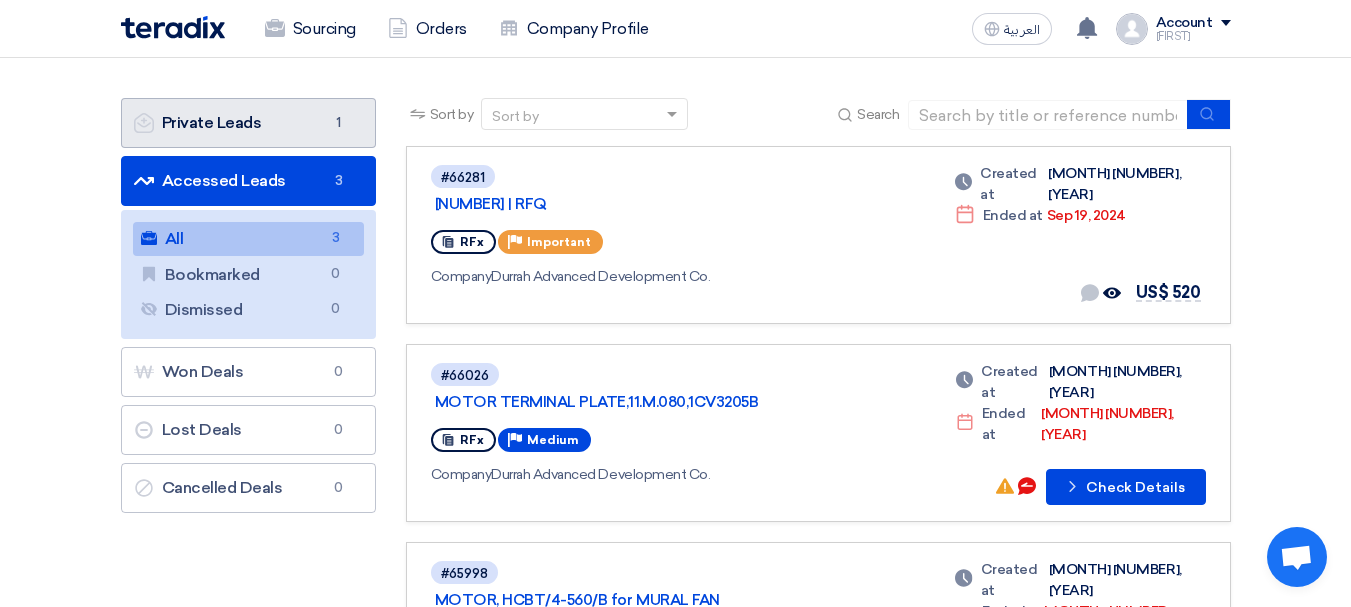 click on "Private Leads
Private Leads
1" 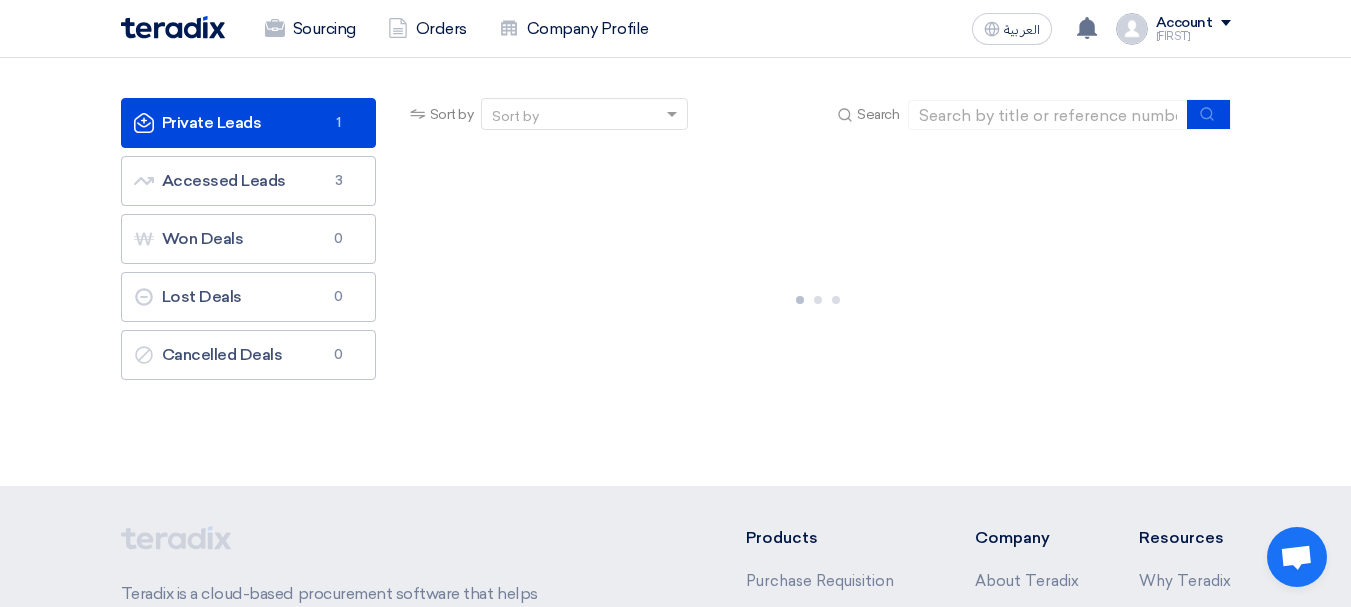 scroll, scrollTop: 0, scrollLeft: 0, axis: both 